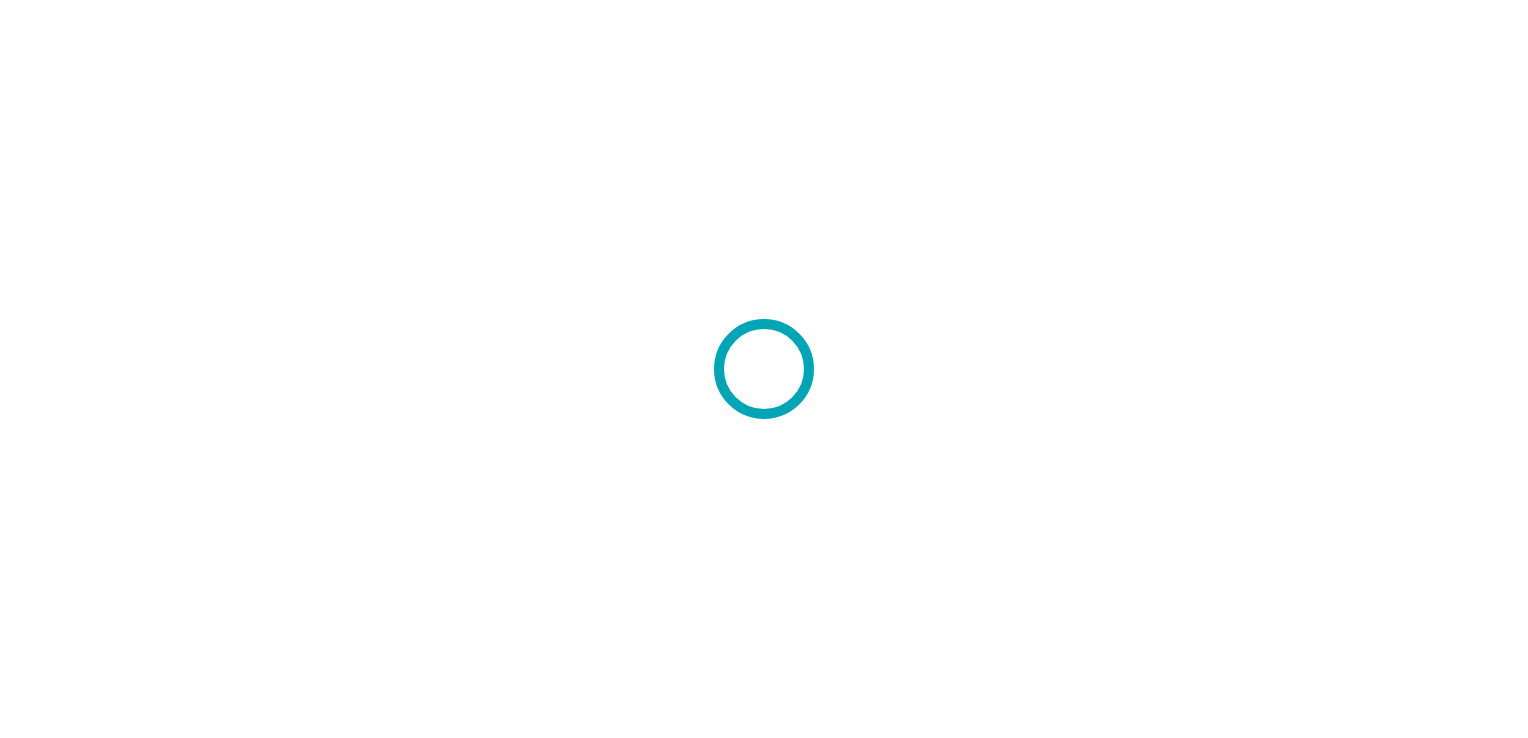 scroll, scrollTop: 0, scrollLeft: 0, axis: both 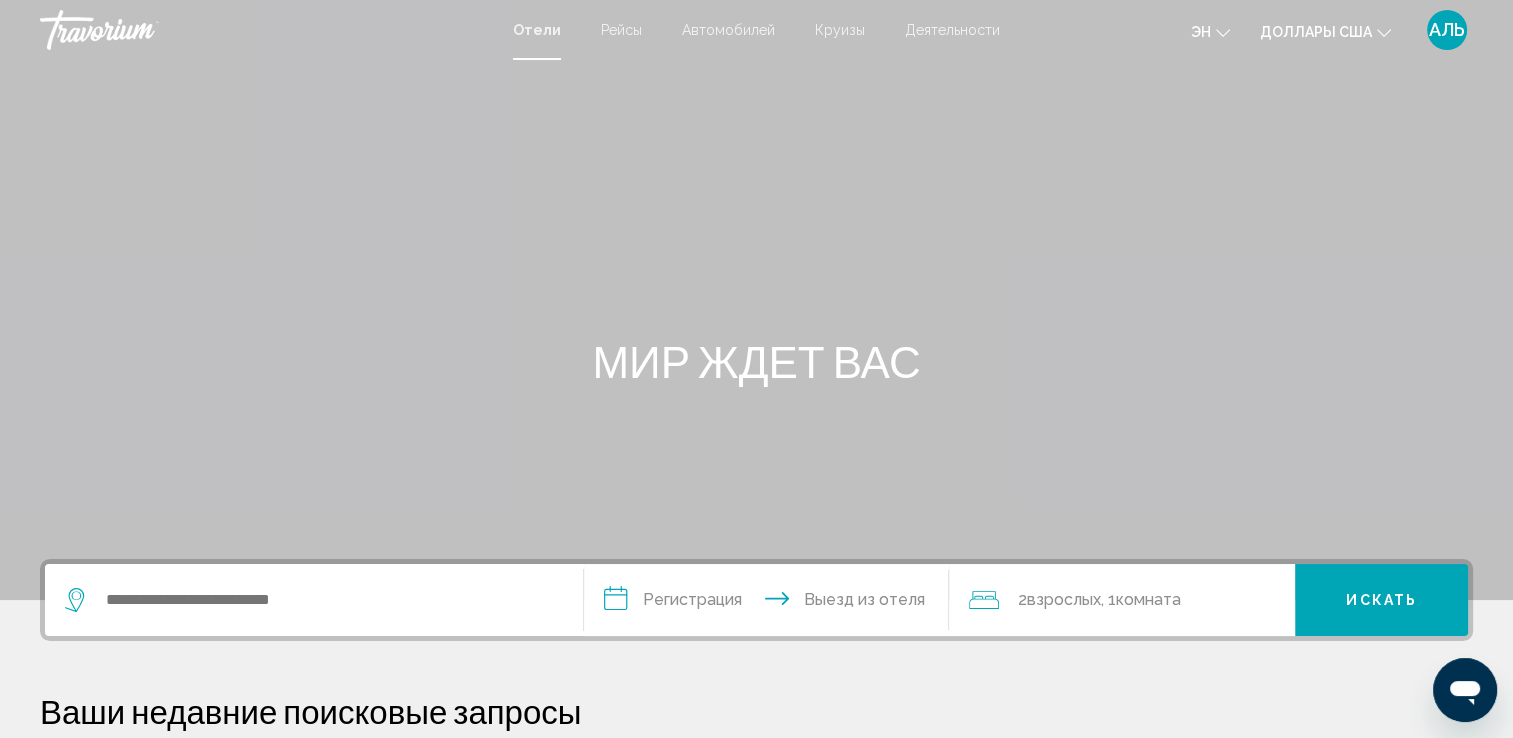 click at bounding box center (314, 600) 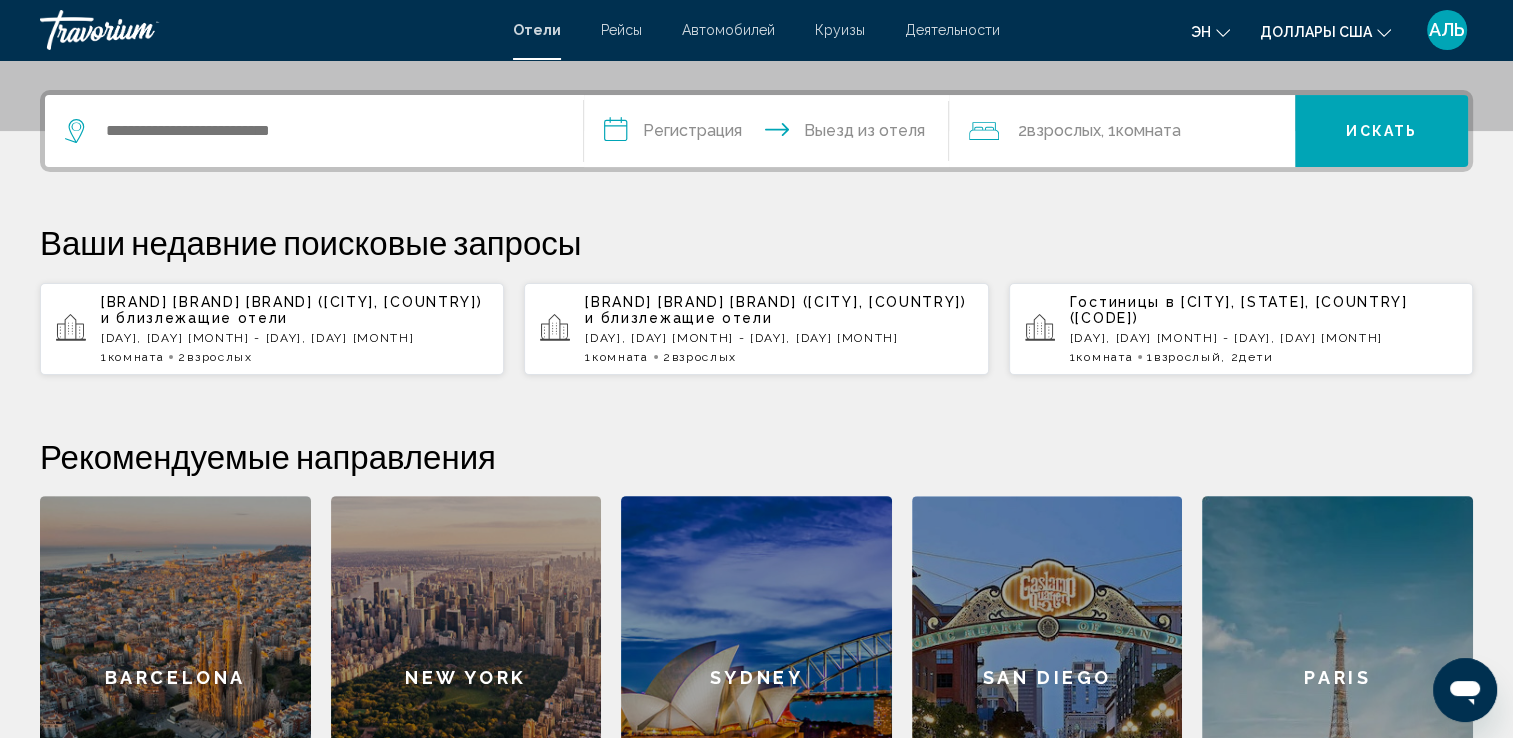 scroll, scrollTop: 493, scrollLeft: 0, axis: vertical 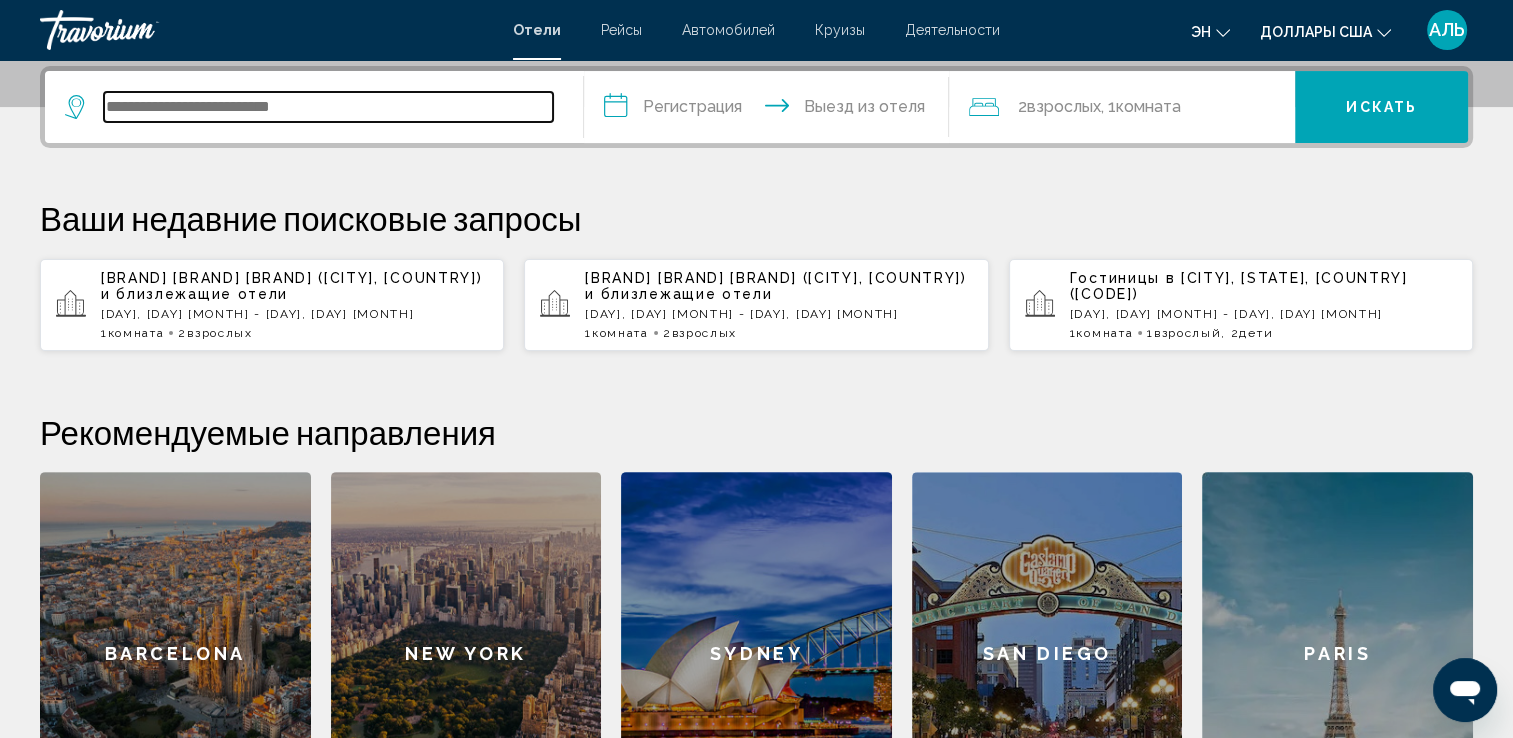 click at bounding box center (328, 107) 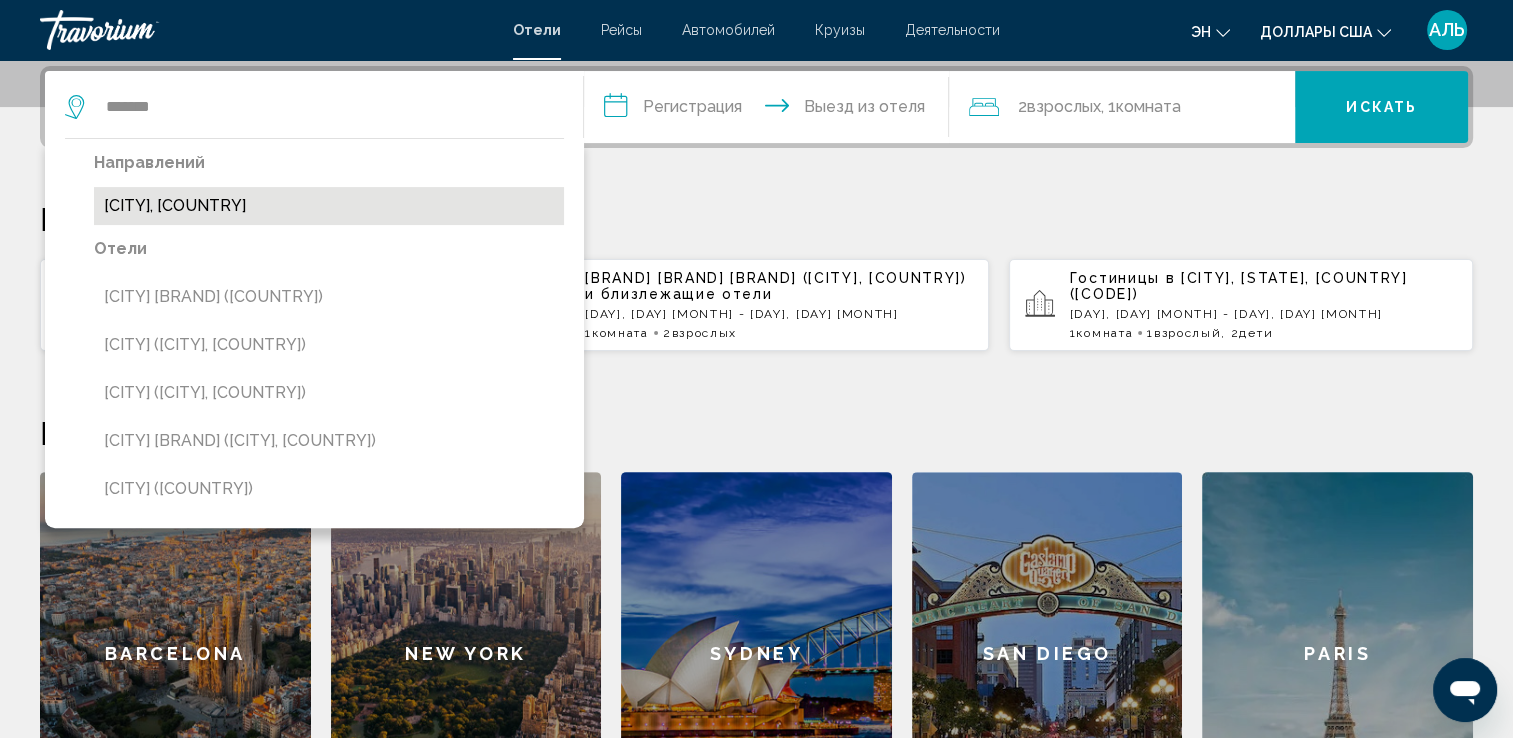 click on "Боровое, Казахстан" at bounding box center (329, 206) 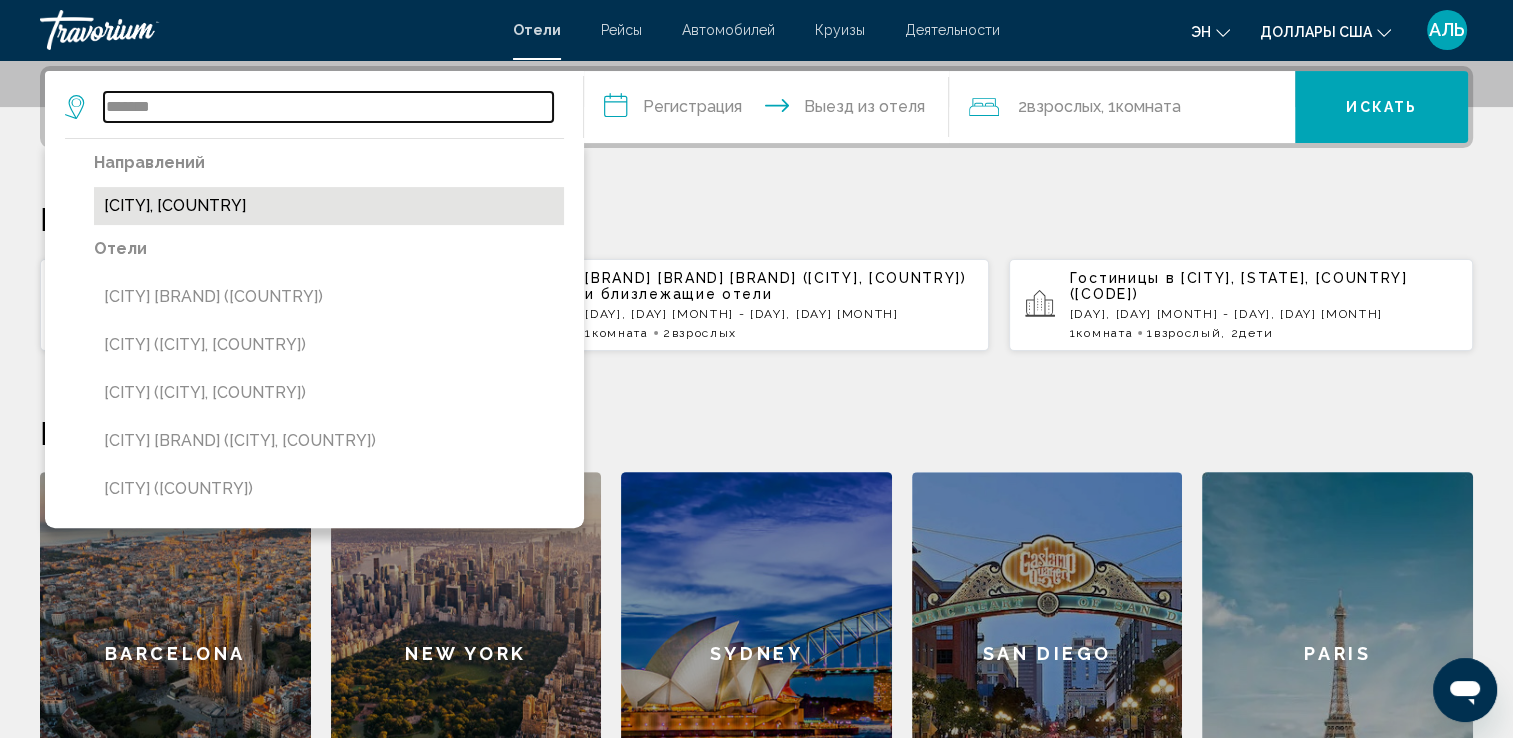 type on "**********" 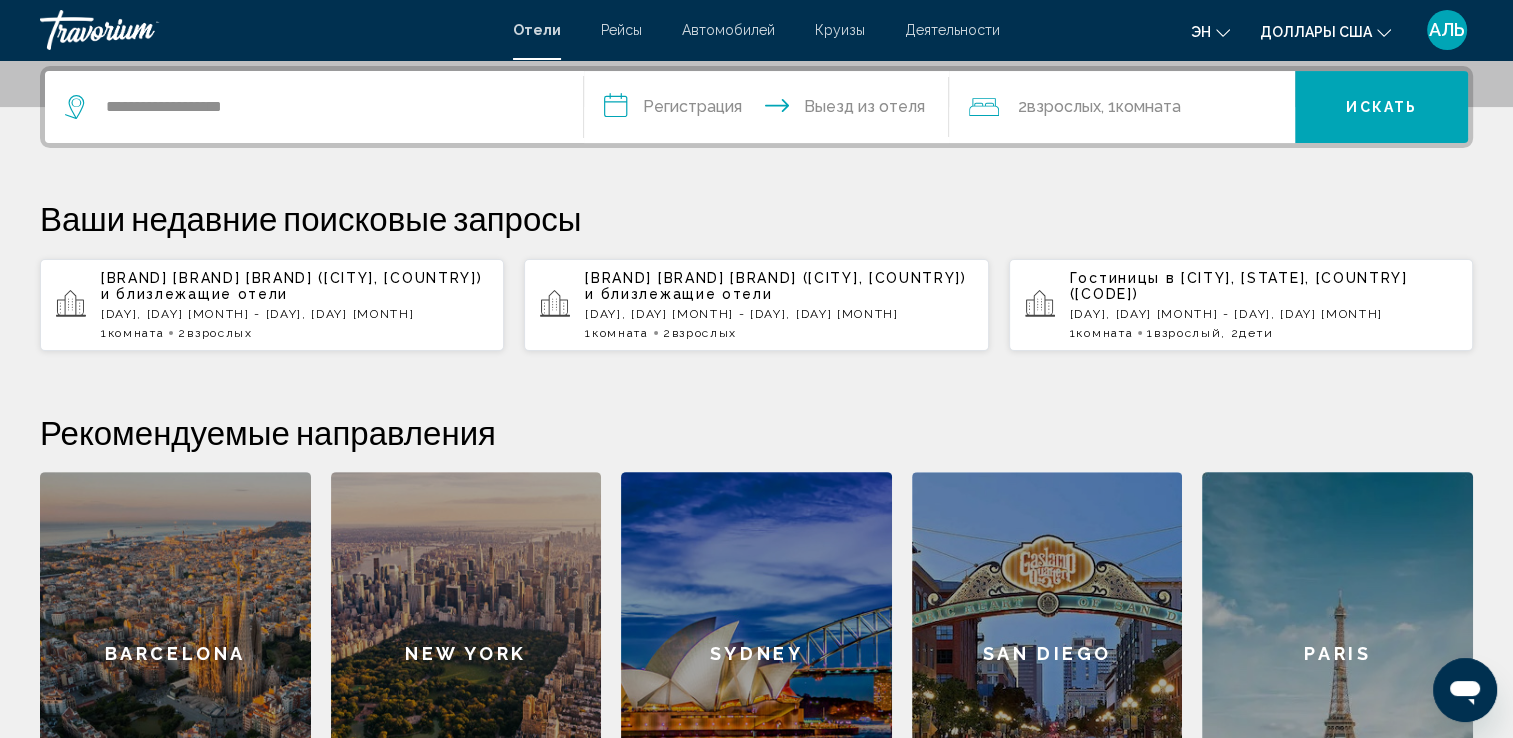 click on "**********" at bounding box center (771, 110) 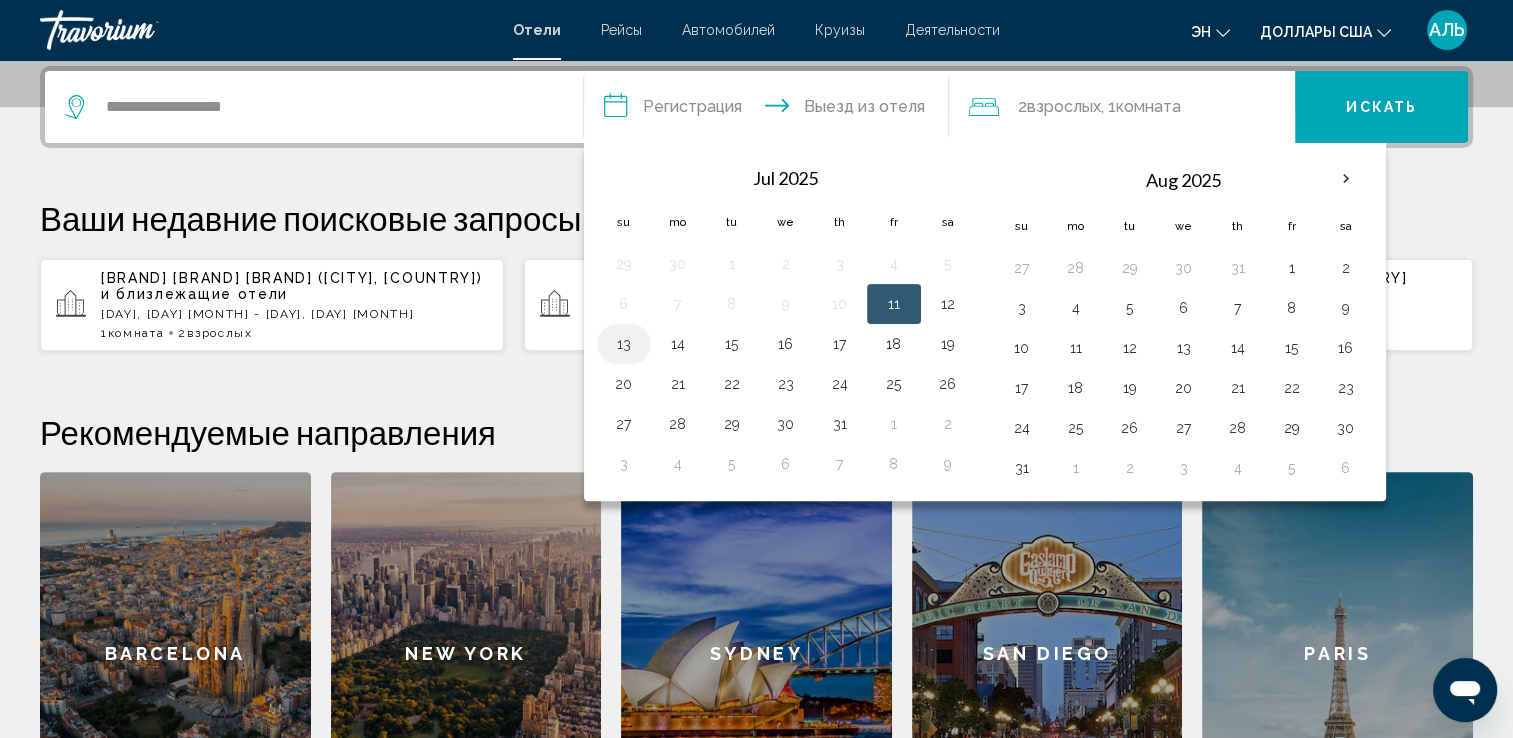 click on "13" at bounding box center (624, 344) 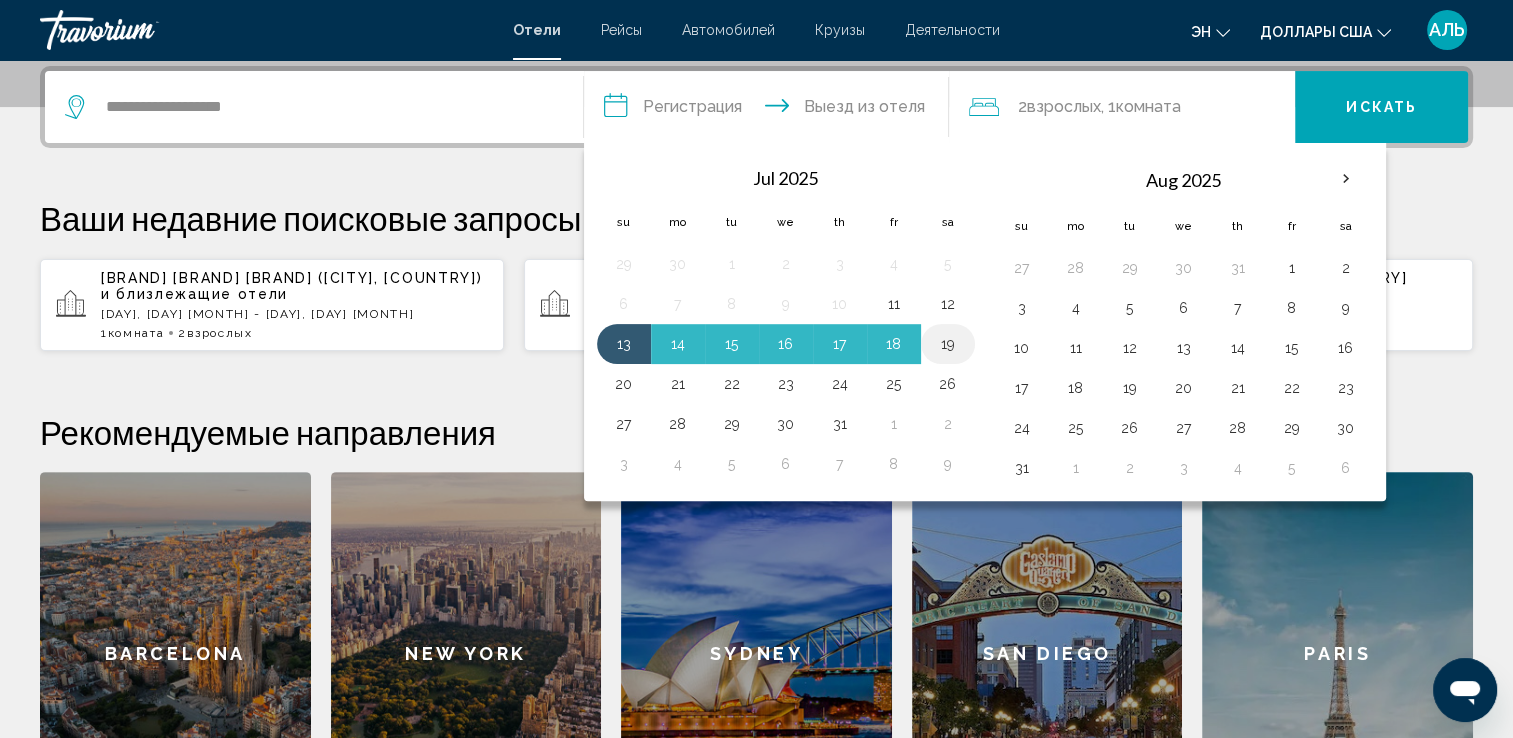 click on "19" at bounding box center (948, 344) 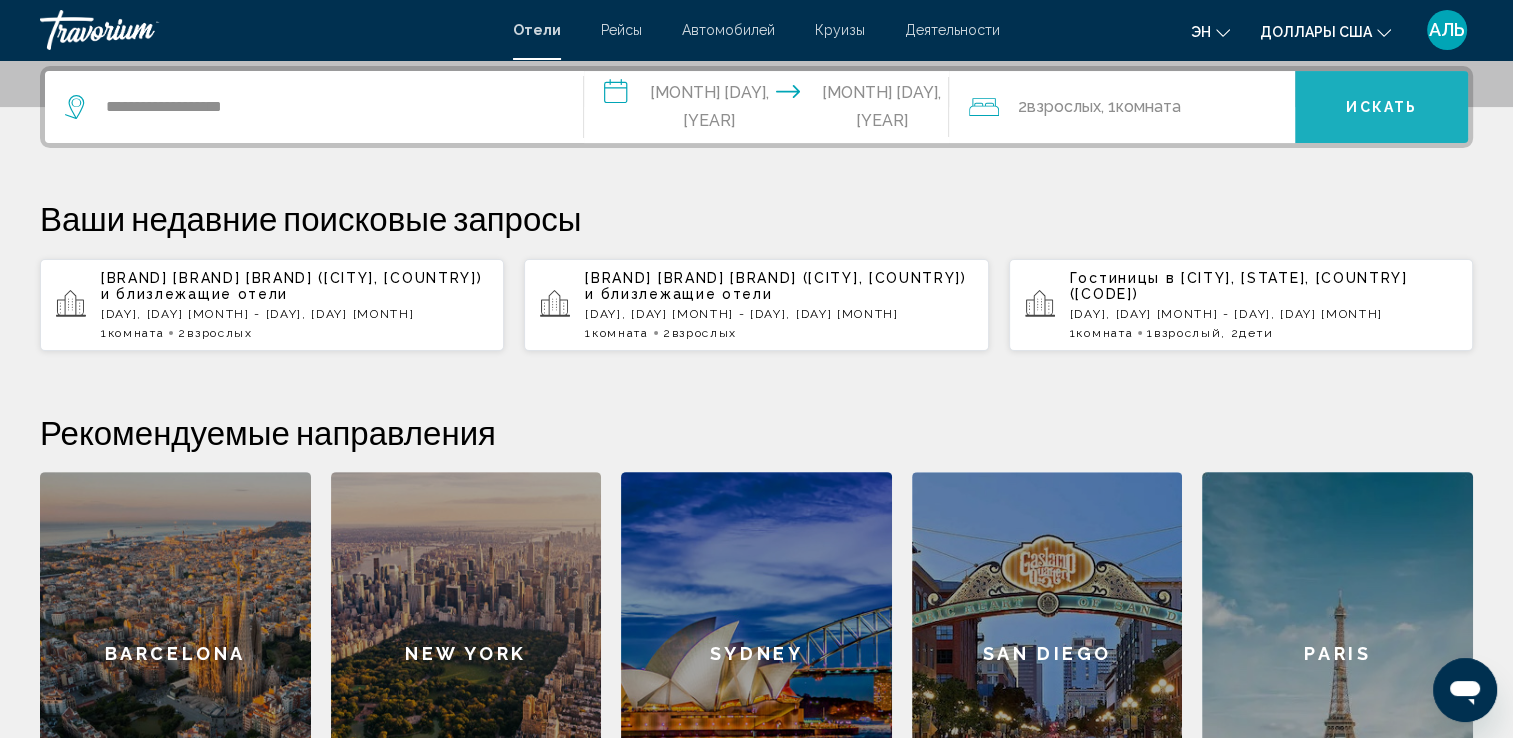 click on "Искать" at bounding box center [1381, 107] 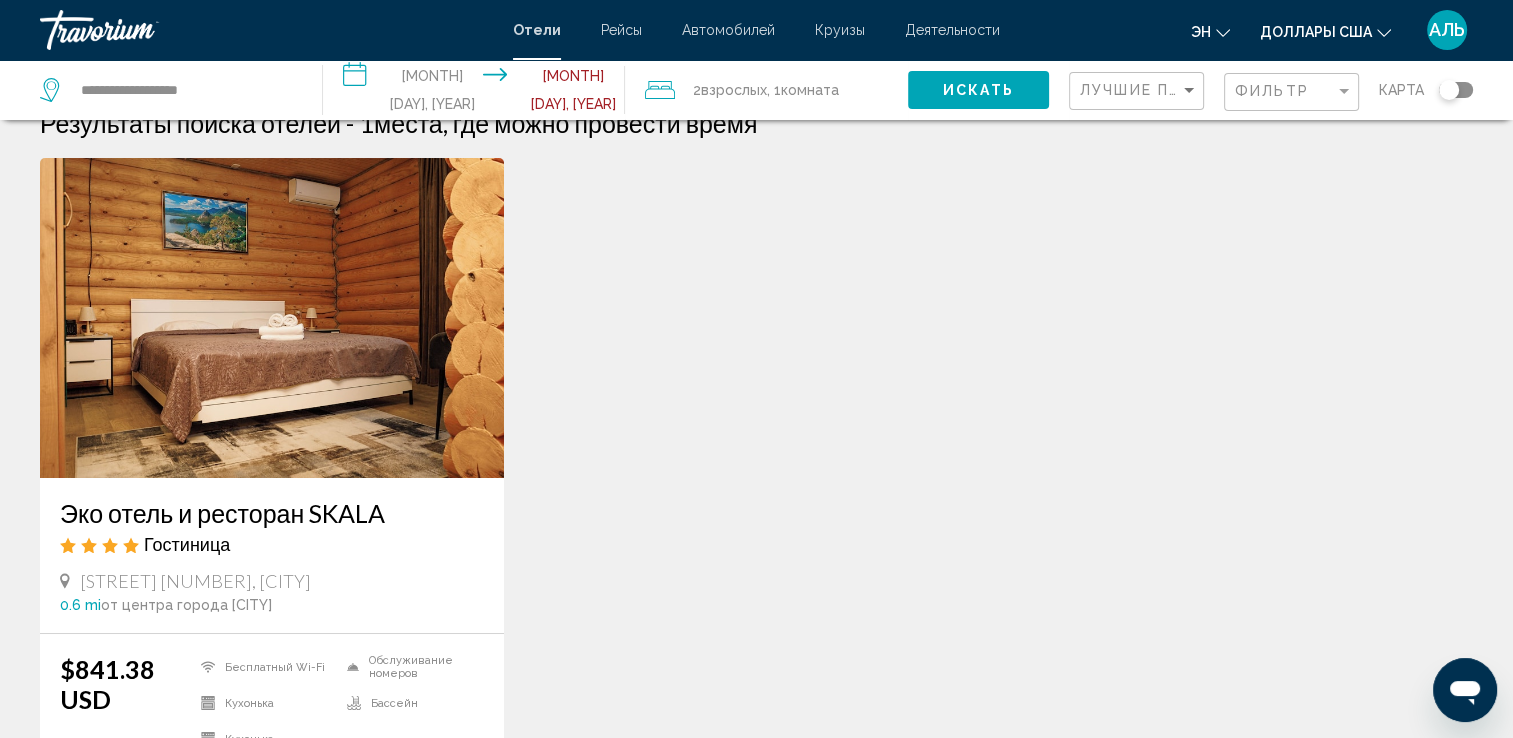 scroll, scrollTop: 0, scrollLeft: 0, axis: both 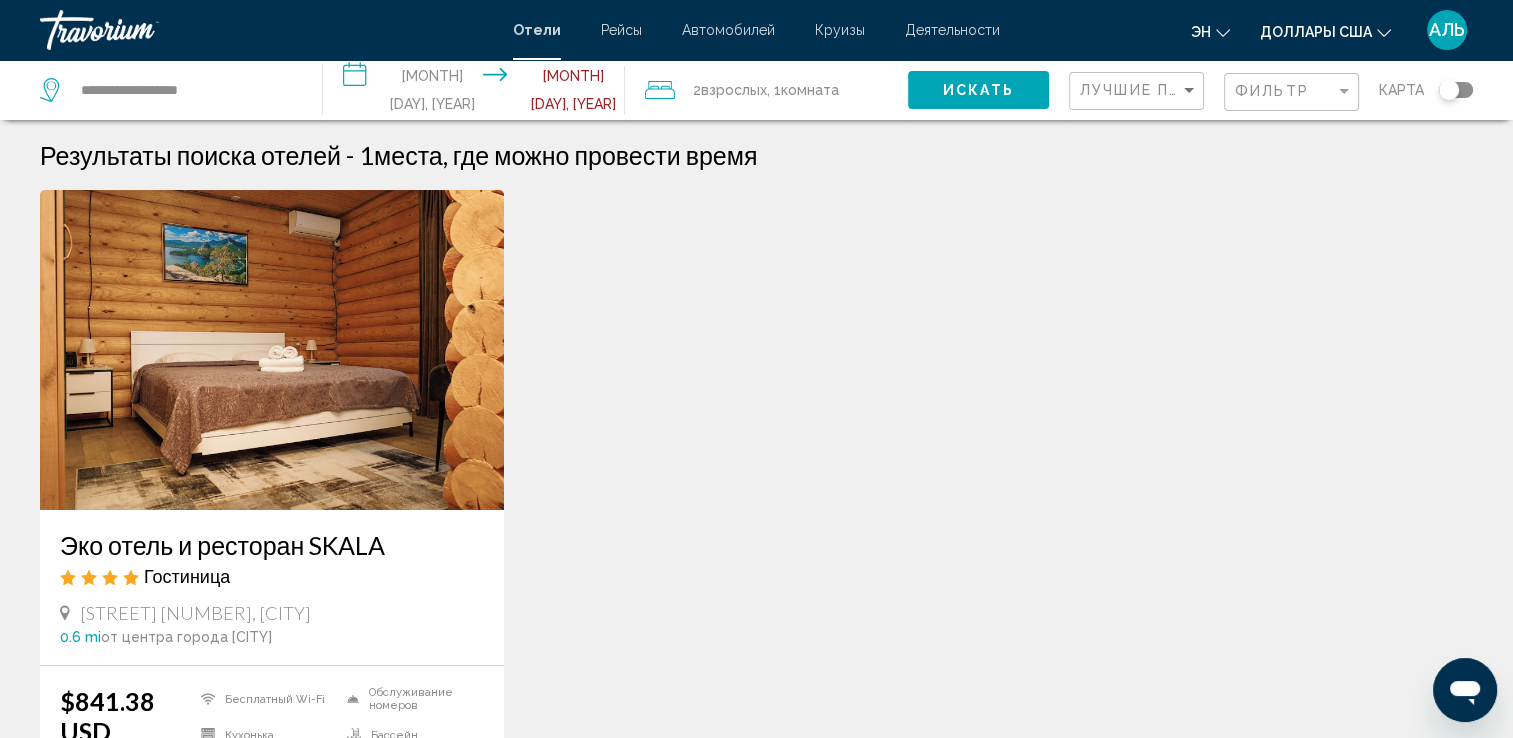 click on "**********" at bounding box center [478, 93] 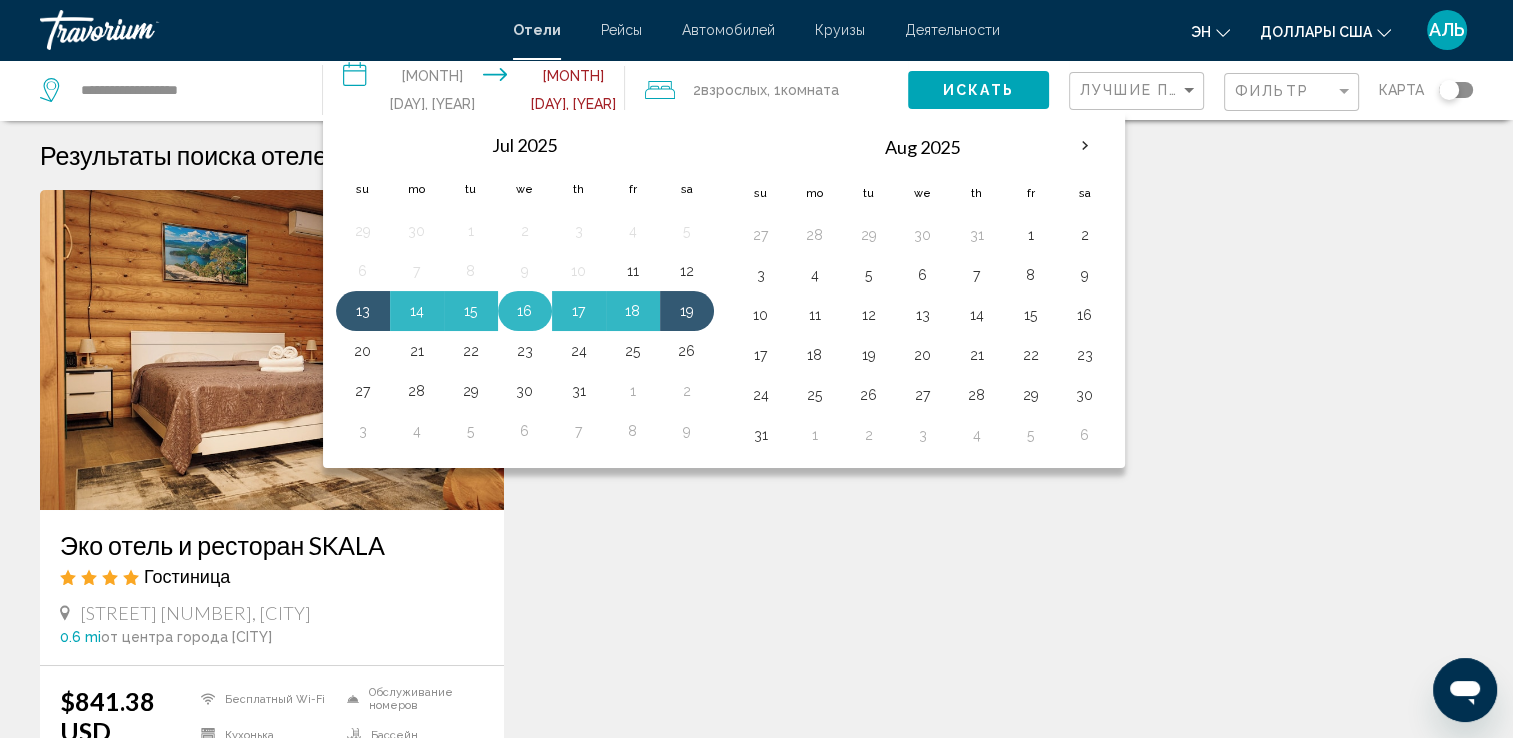 click on "16" at bounding box center [525, 311] 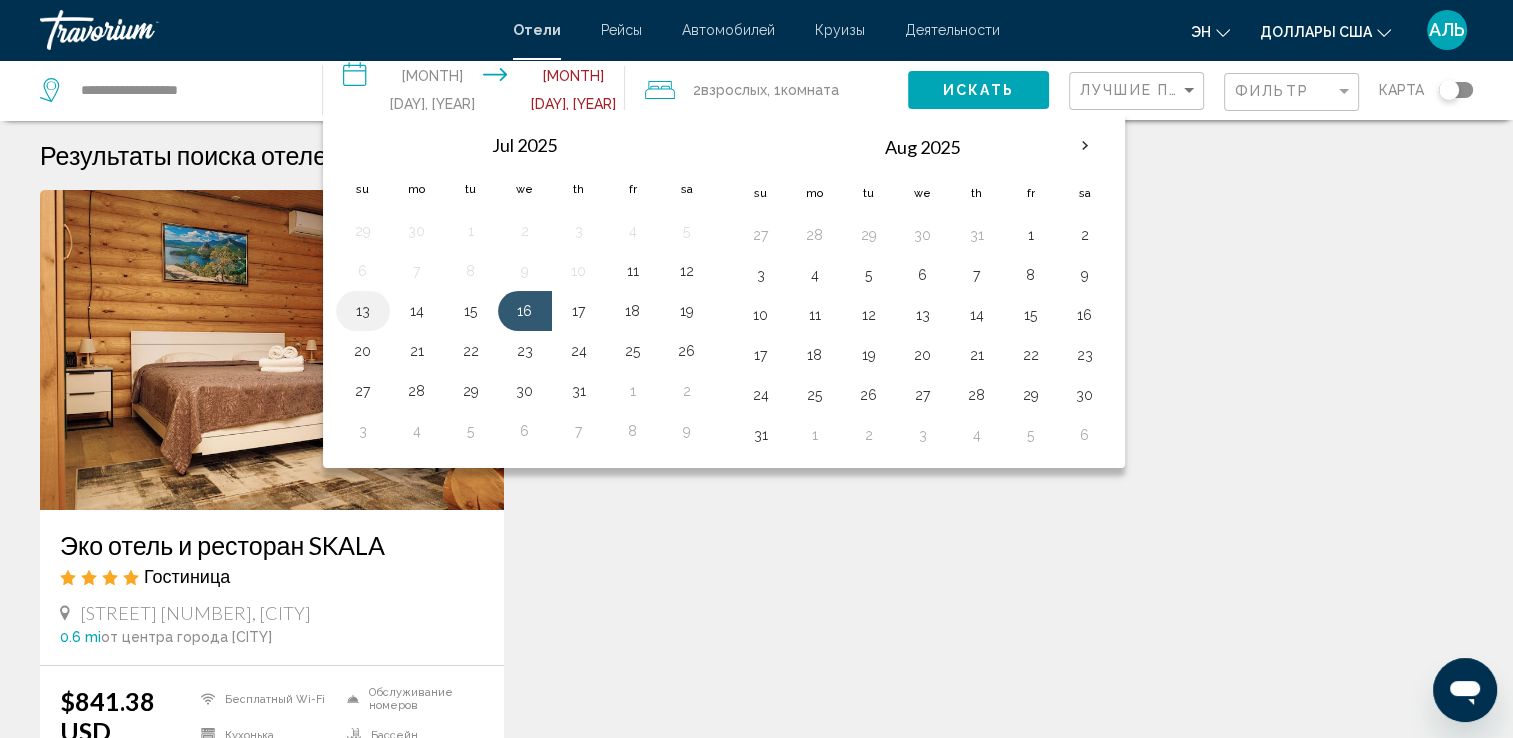 click on "13" at bounding box center [363, 311] 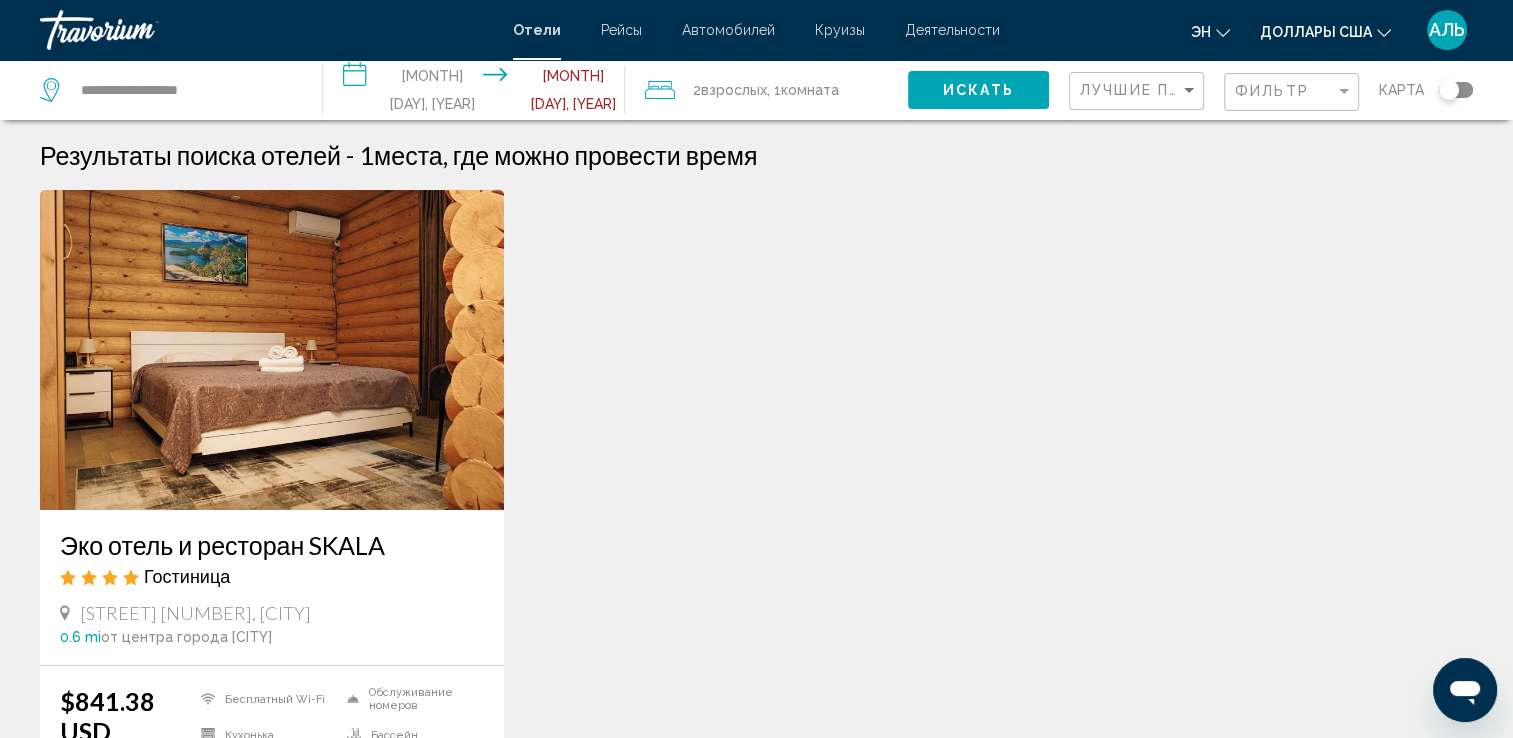 click on "Искать" 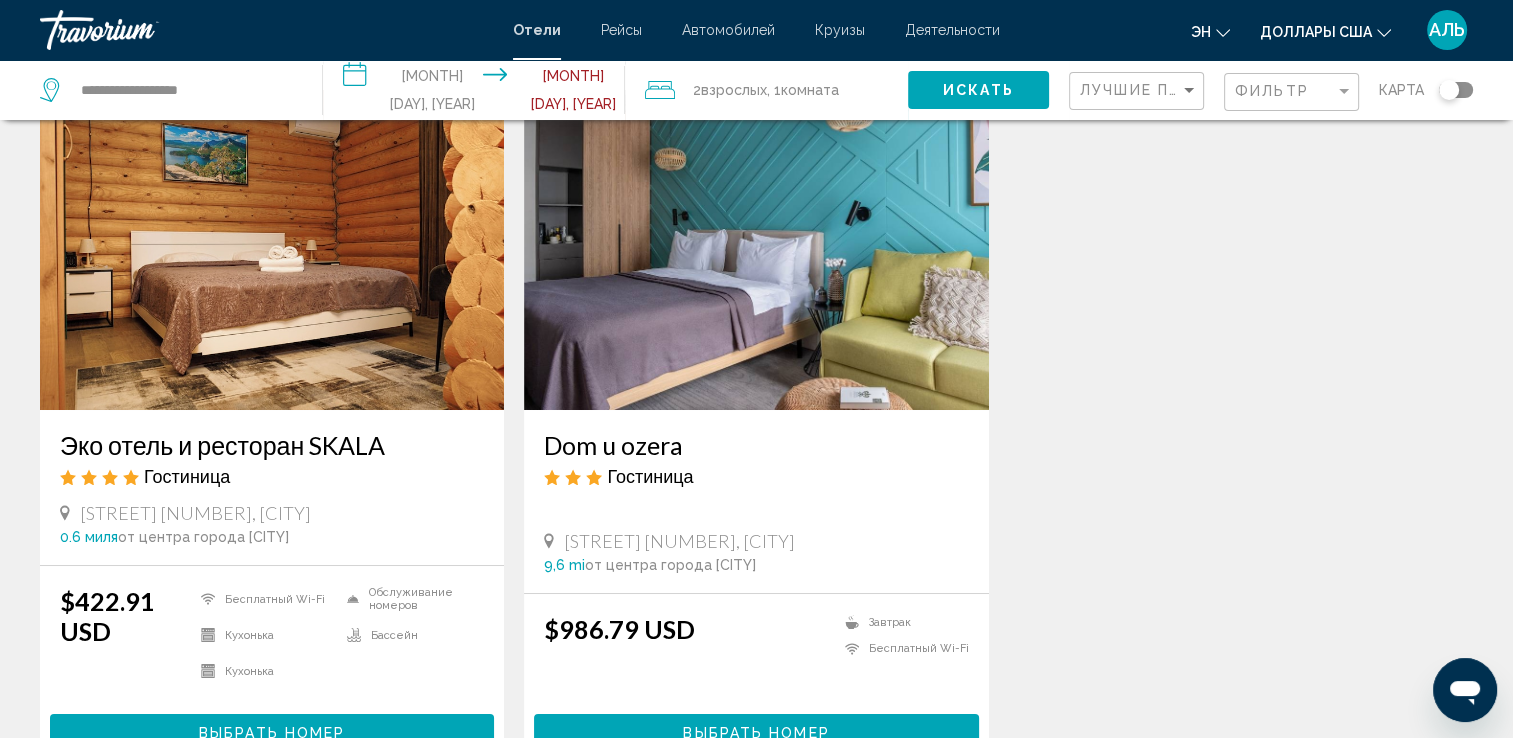 scroll, scrollTop: 0, scrollLeft: 0, axis: both 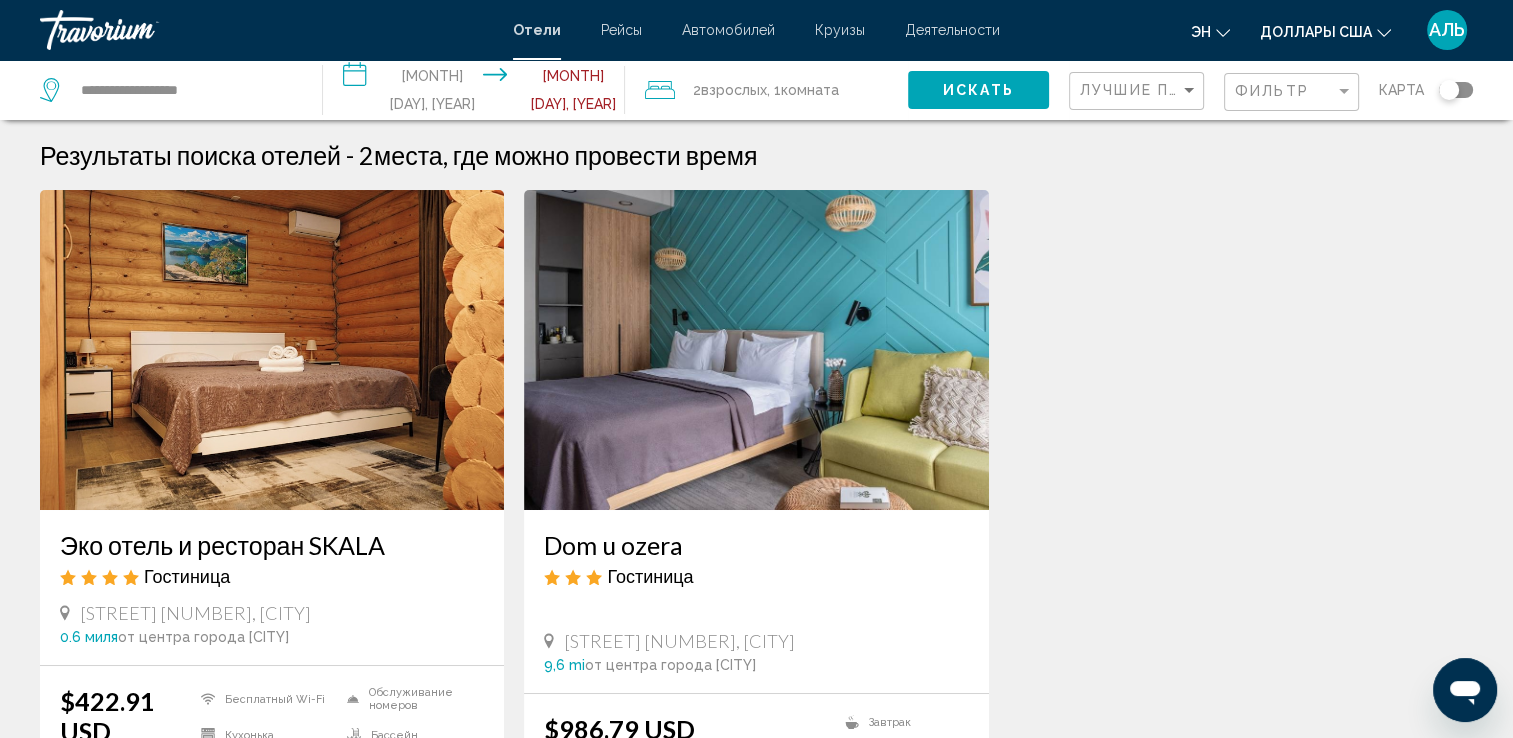click on "**********" at bounding box center (478, 93) 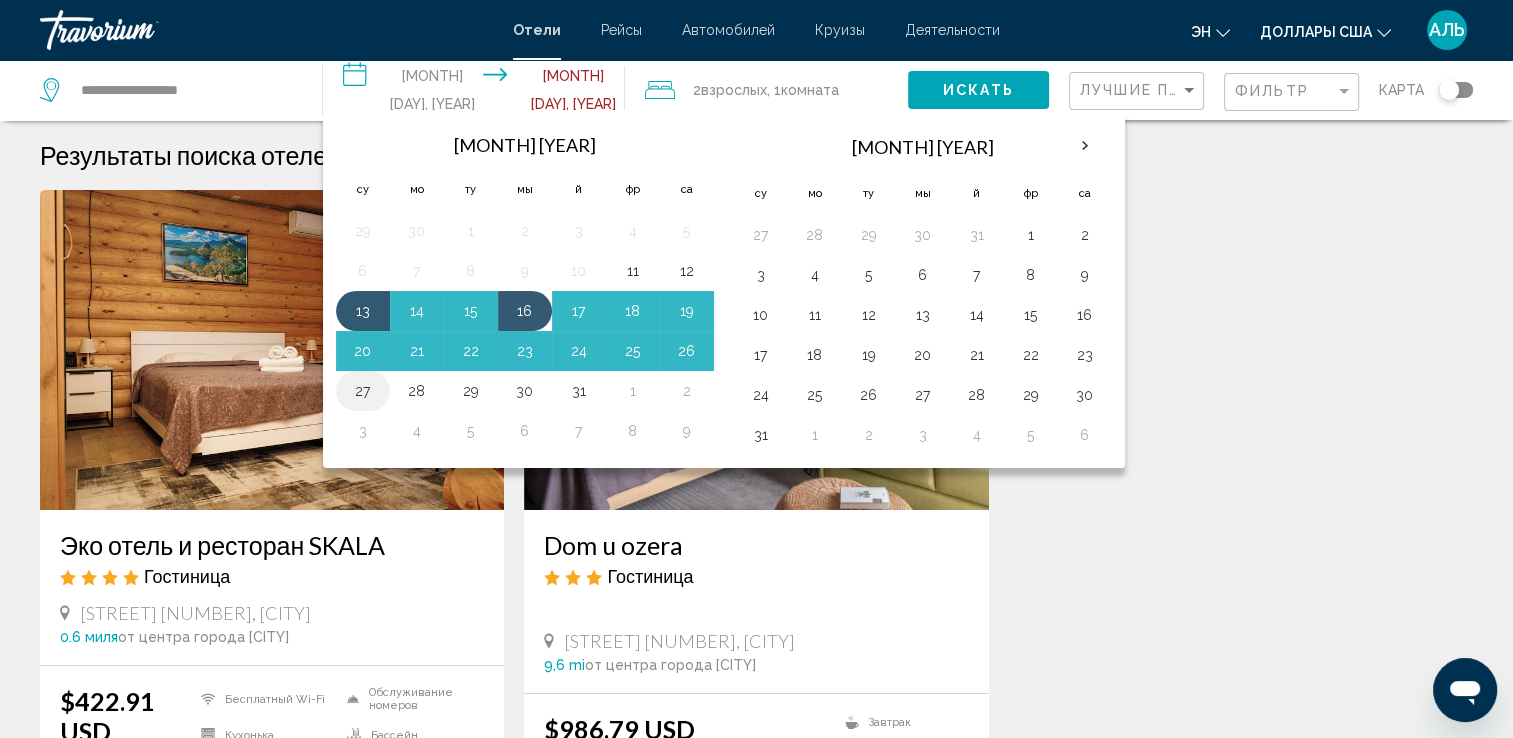 click on "27" at bounding box center (363, 391) 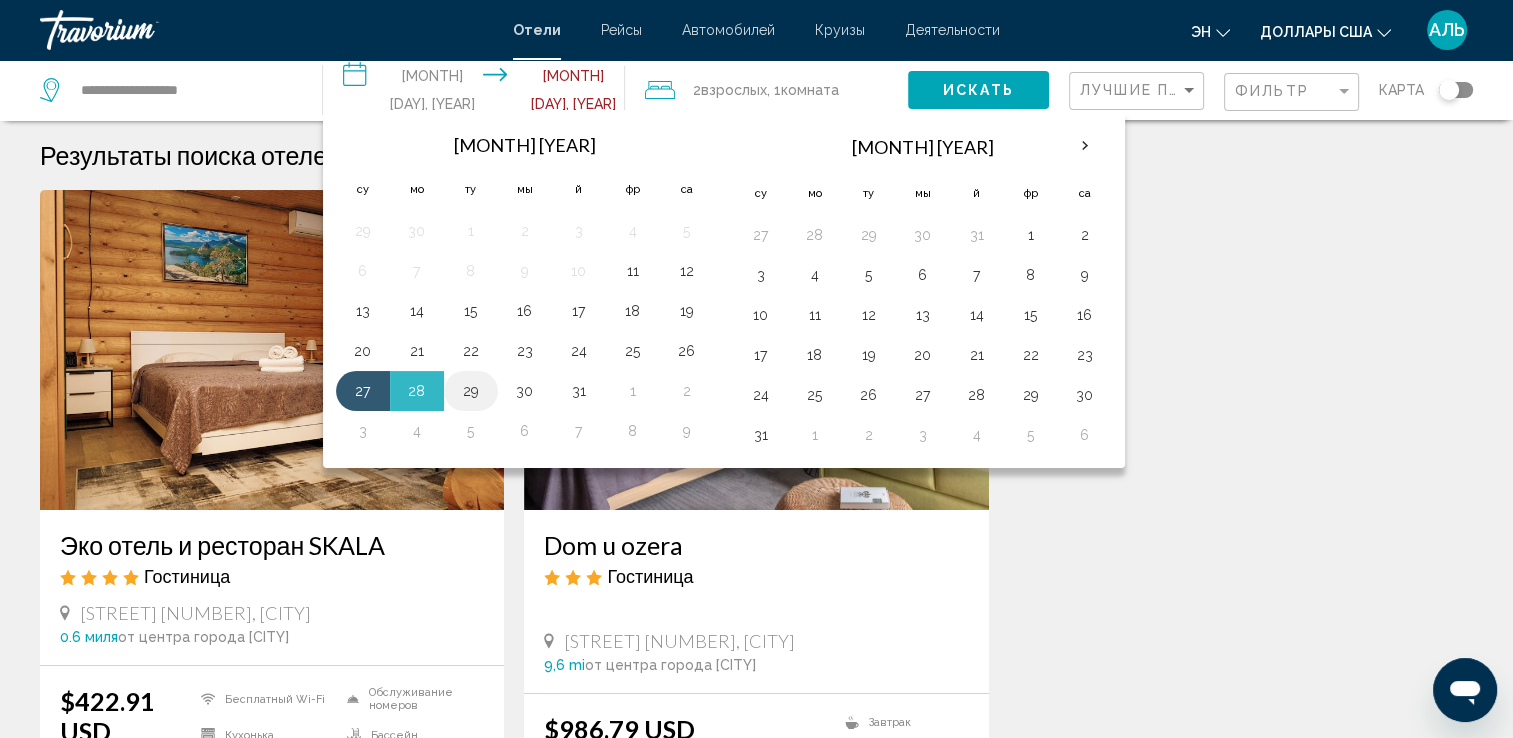 click on "29" at bounding box center (471, 391) 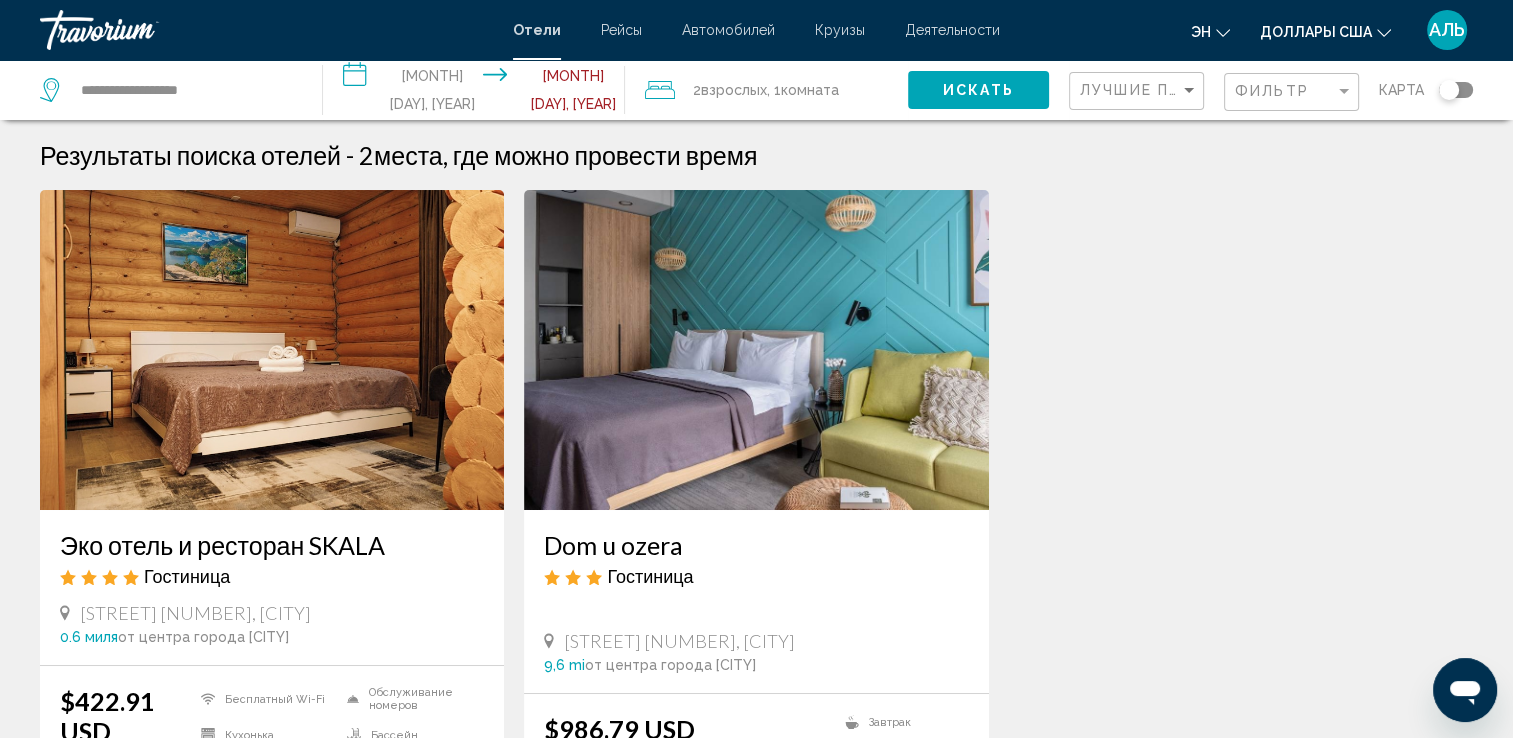 click on "**********" at bounding box center [478, 93] 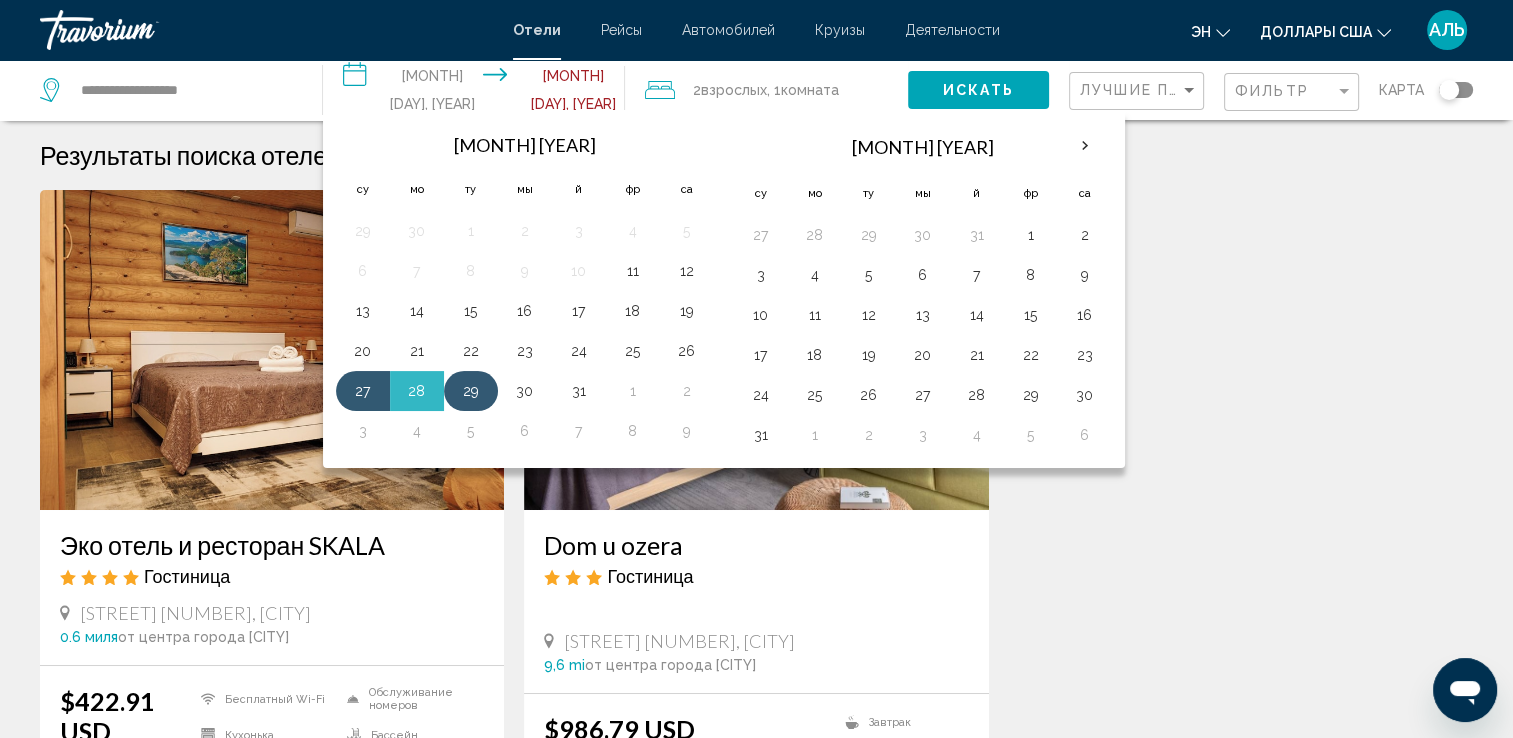 click on "29" at bounding box center [471, 391] 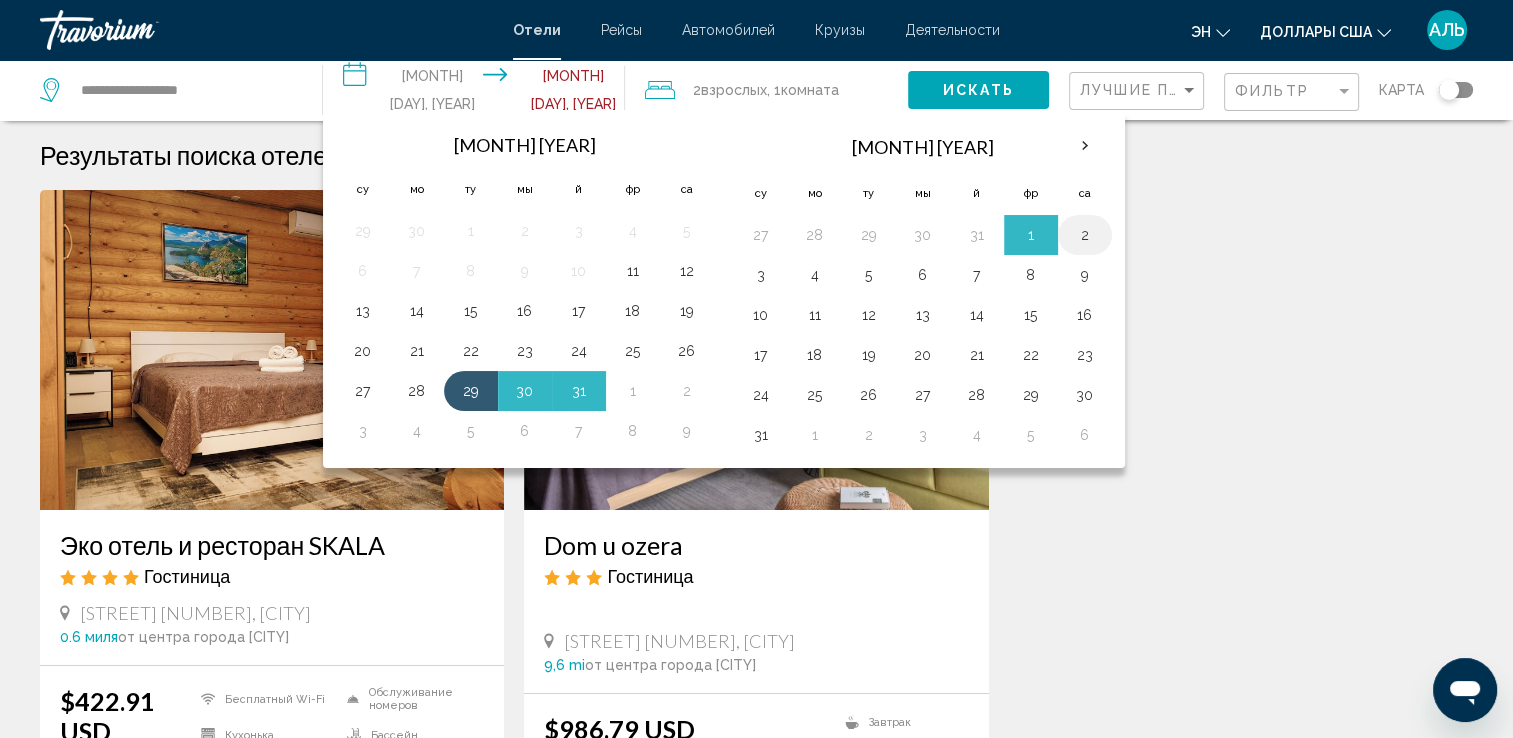 click on "2" at bounding box center (1085, 235) 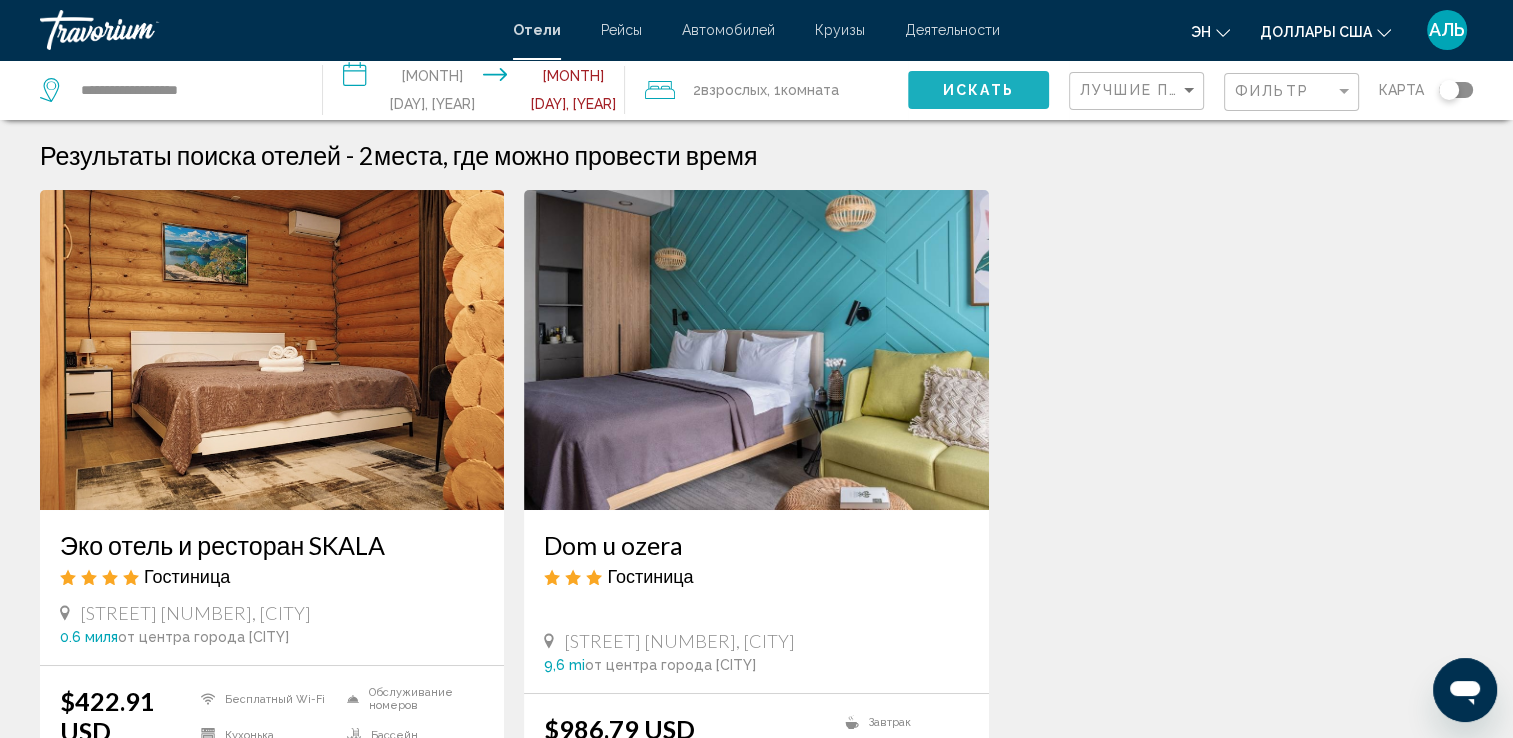 click on "Искать" 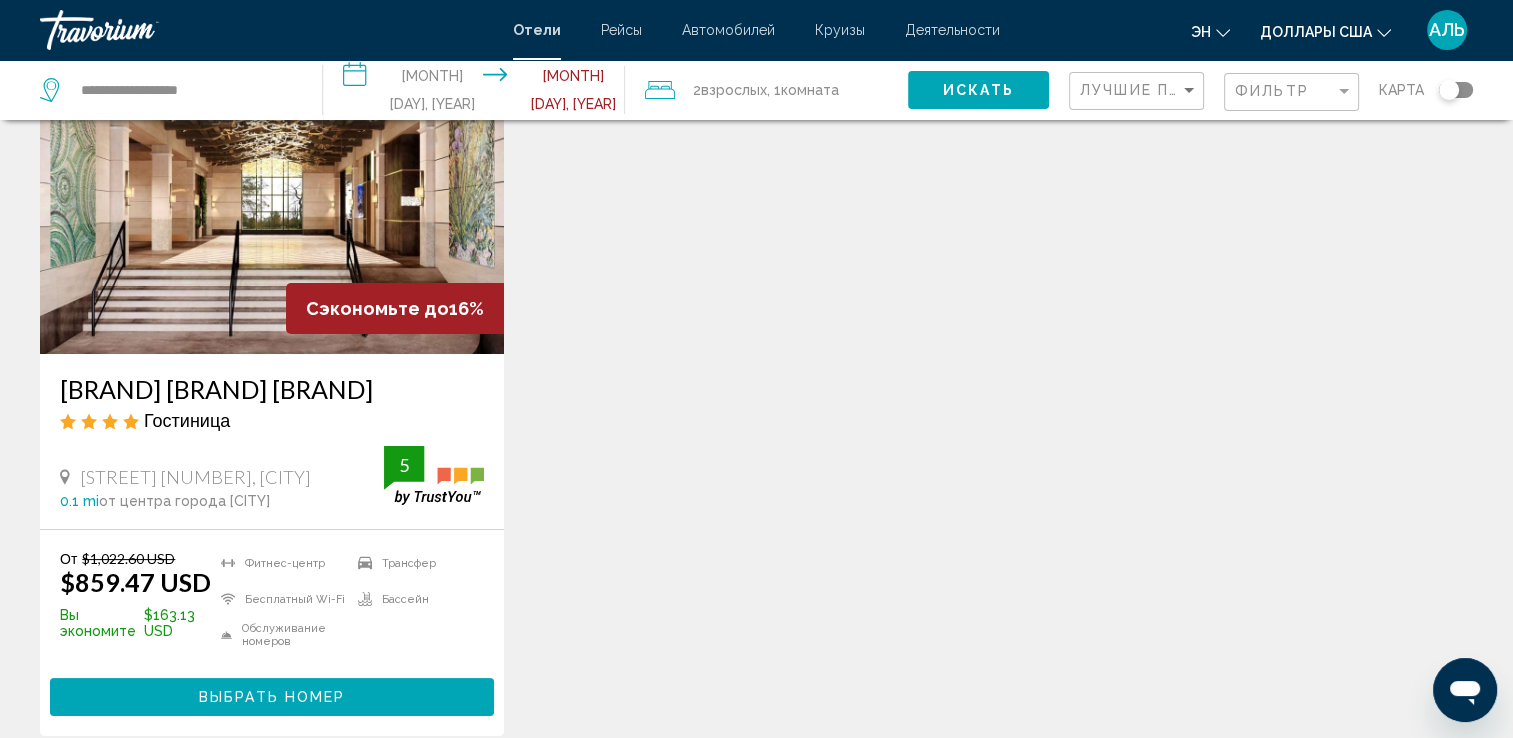scroll, scrollTop: 200, scrollLeft: 0, axis: vertical 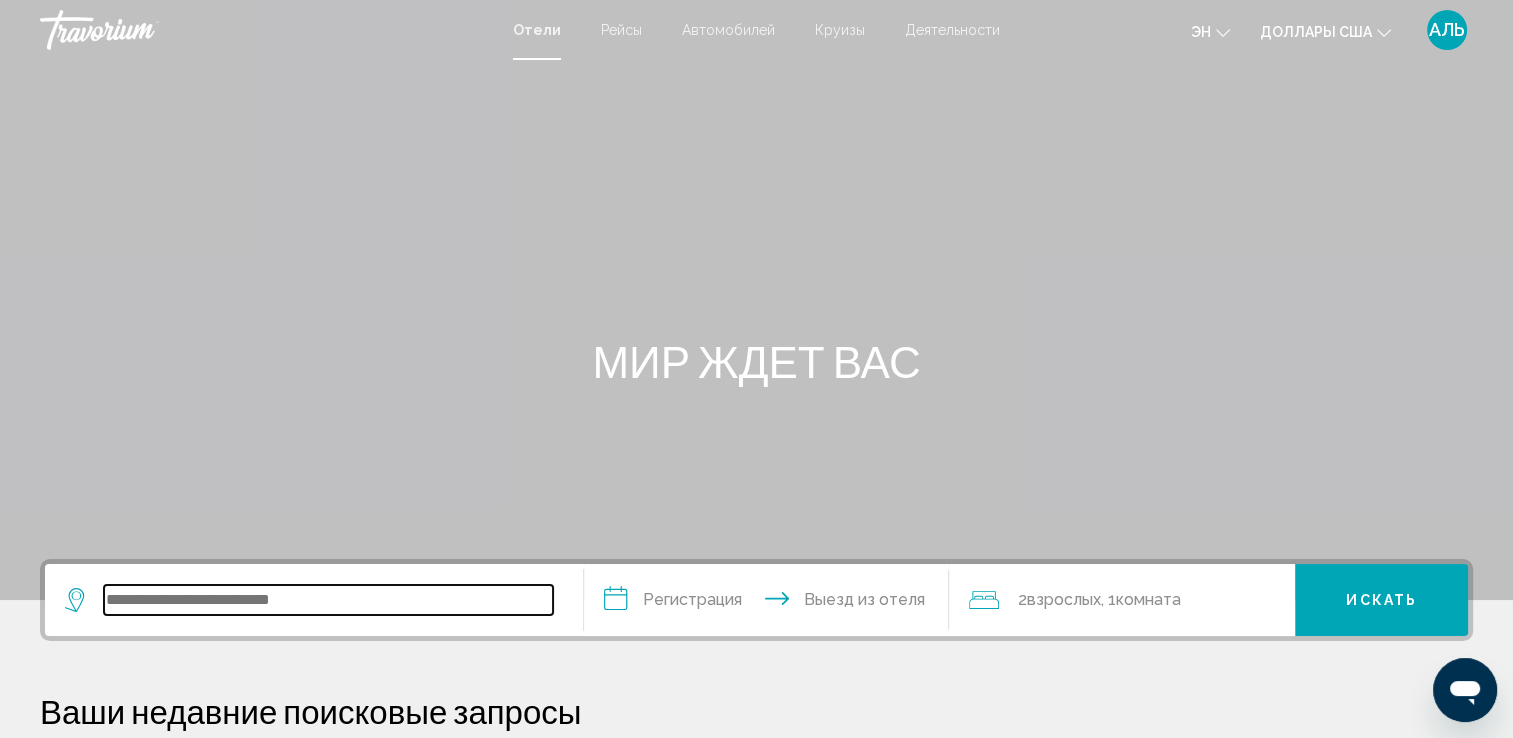 click at bounding box center (328, 600) 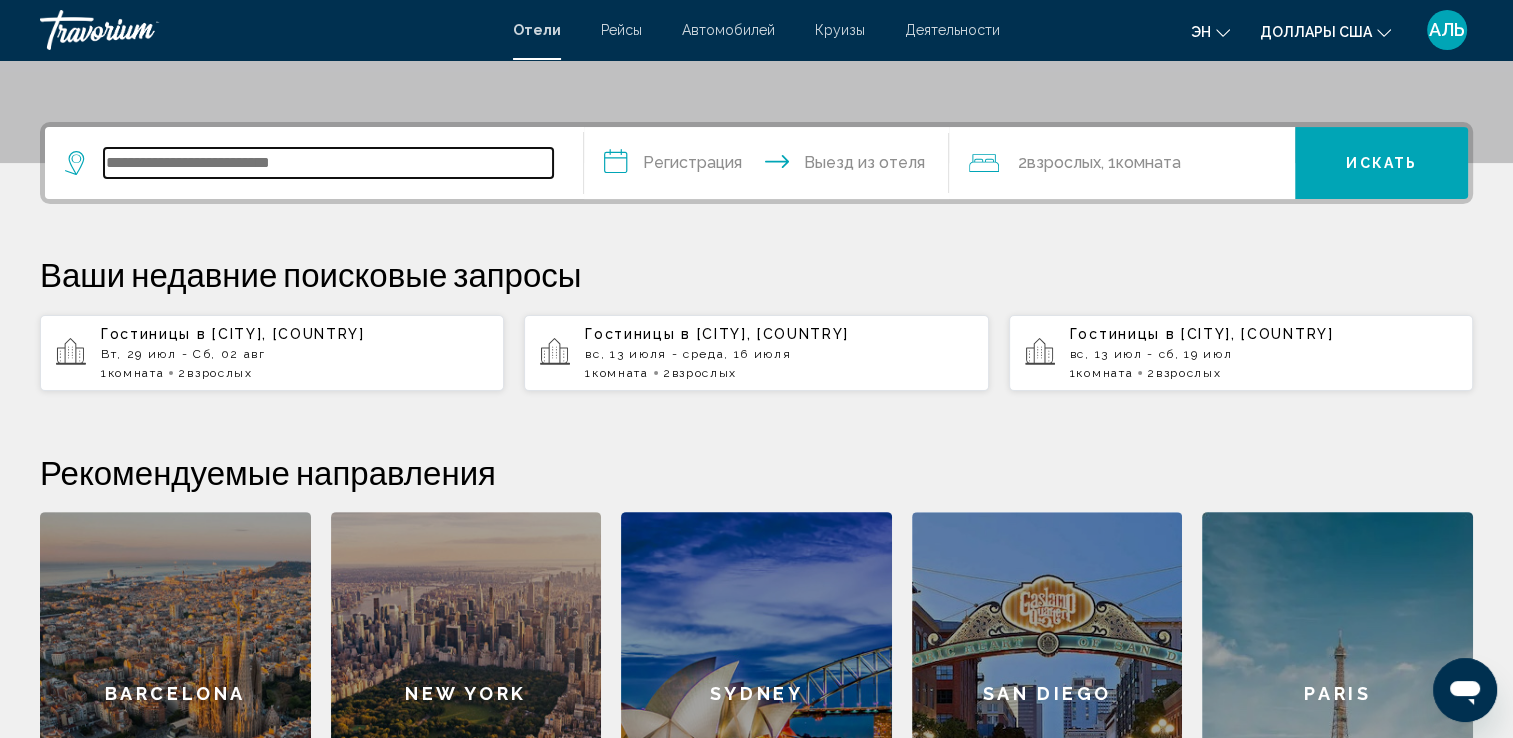 scroll, scrollTop: 493, scrollLeft: 0, axis: vertical 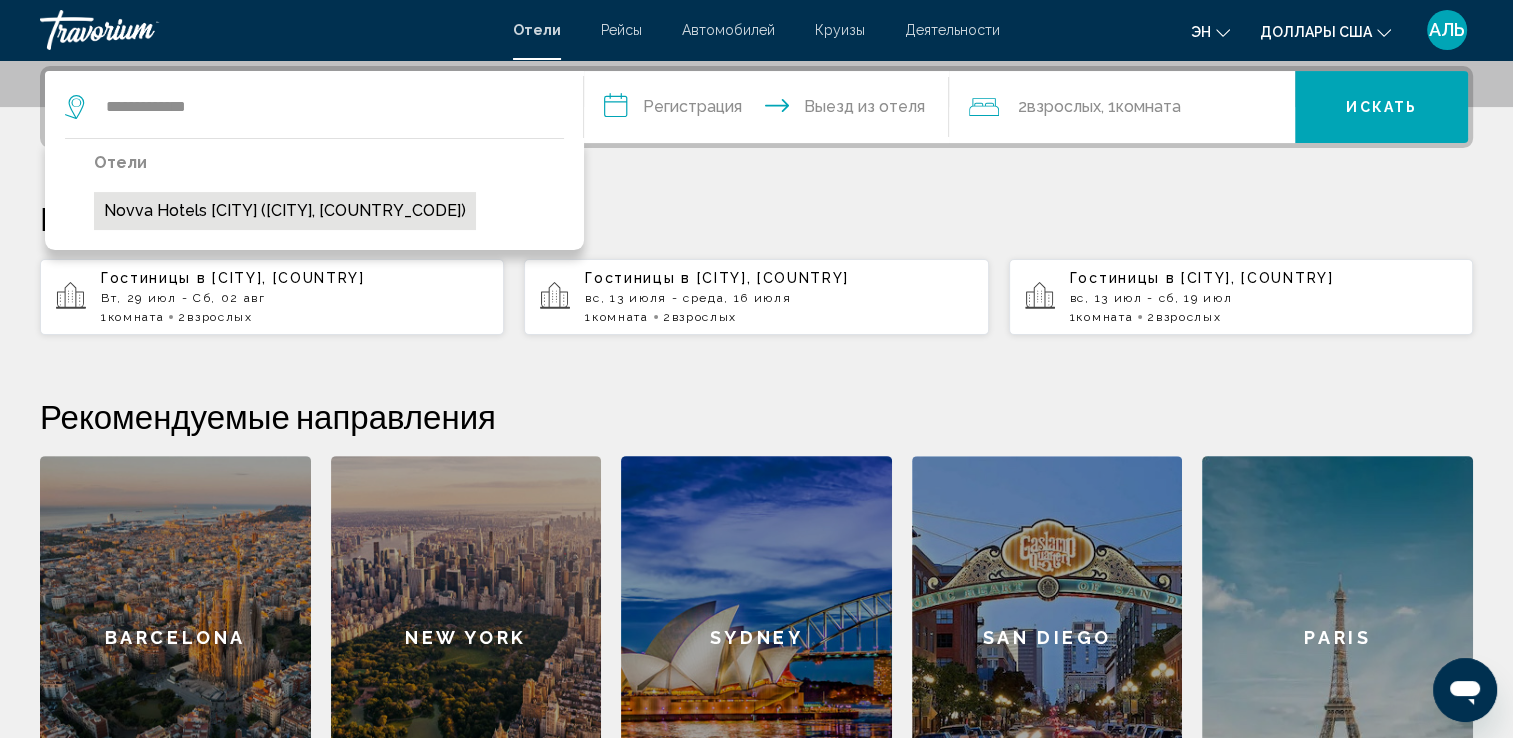 click on "Novva Hotels Kas (Kas, TR)" at bounding box center (285, 211) 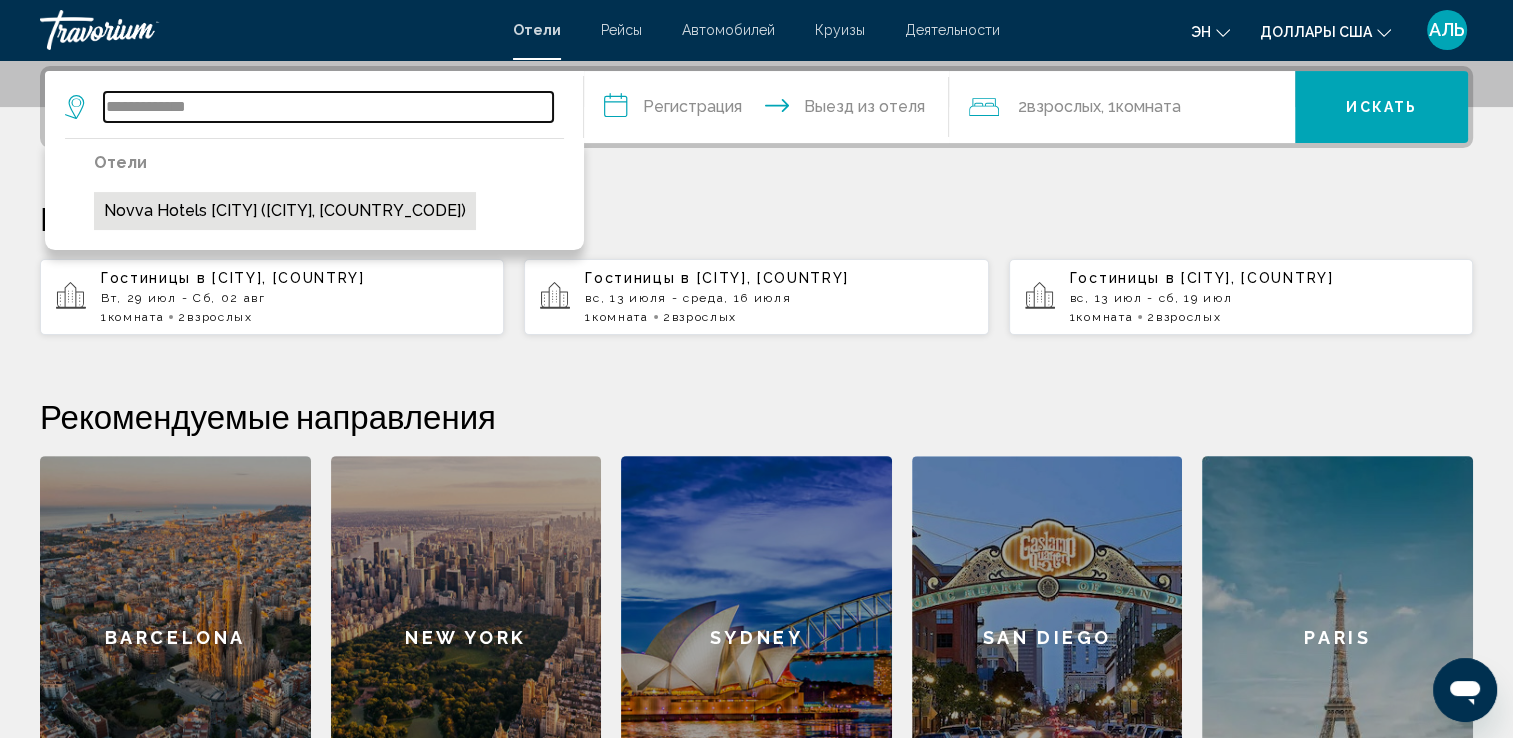type on "**********" 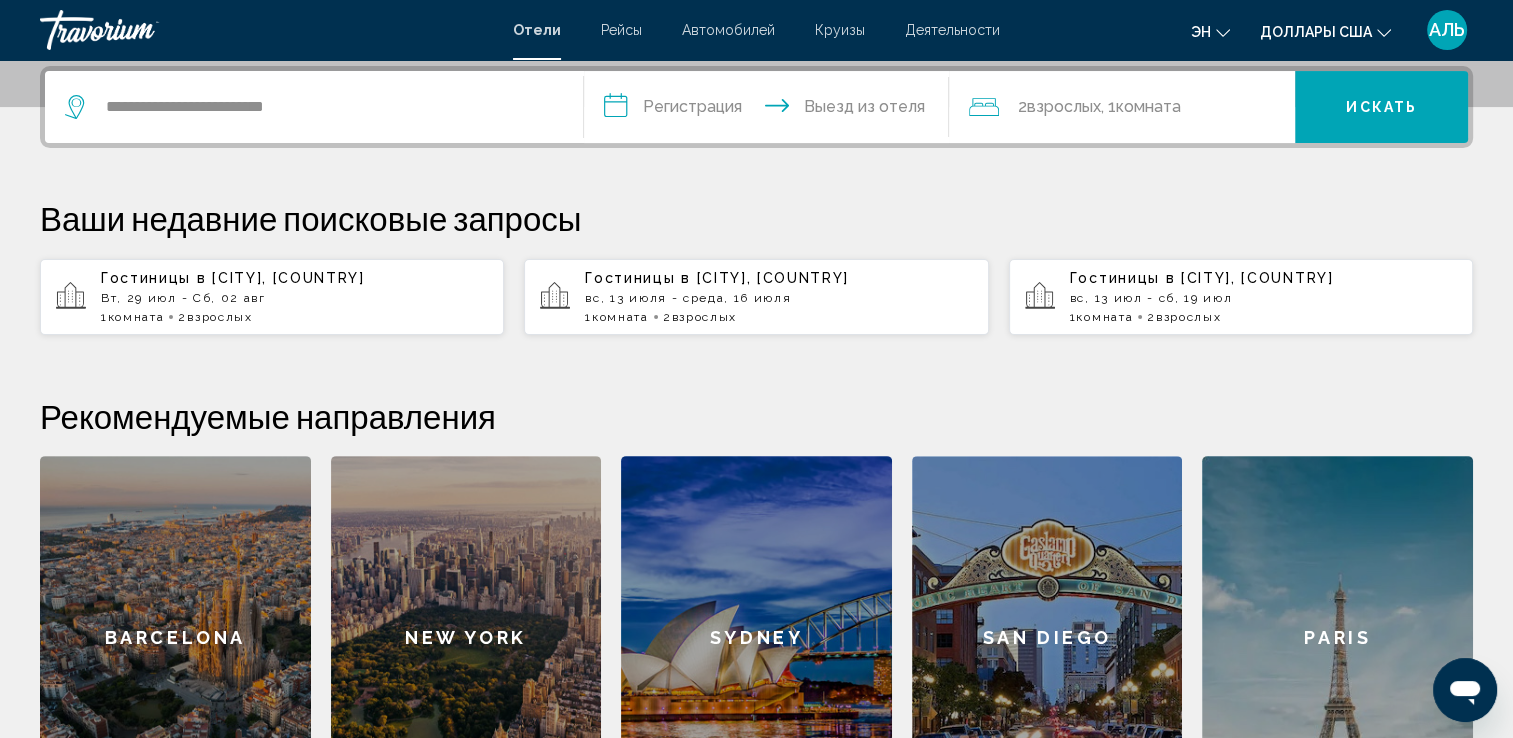 click on "**********" at bounding box center (771, 110) 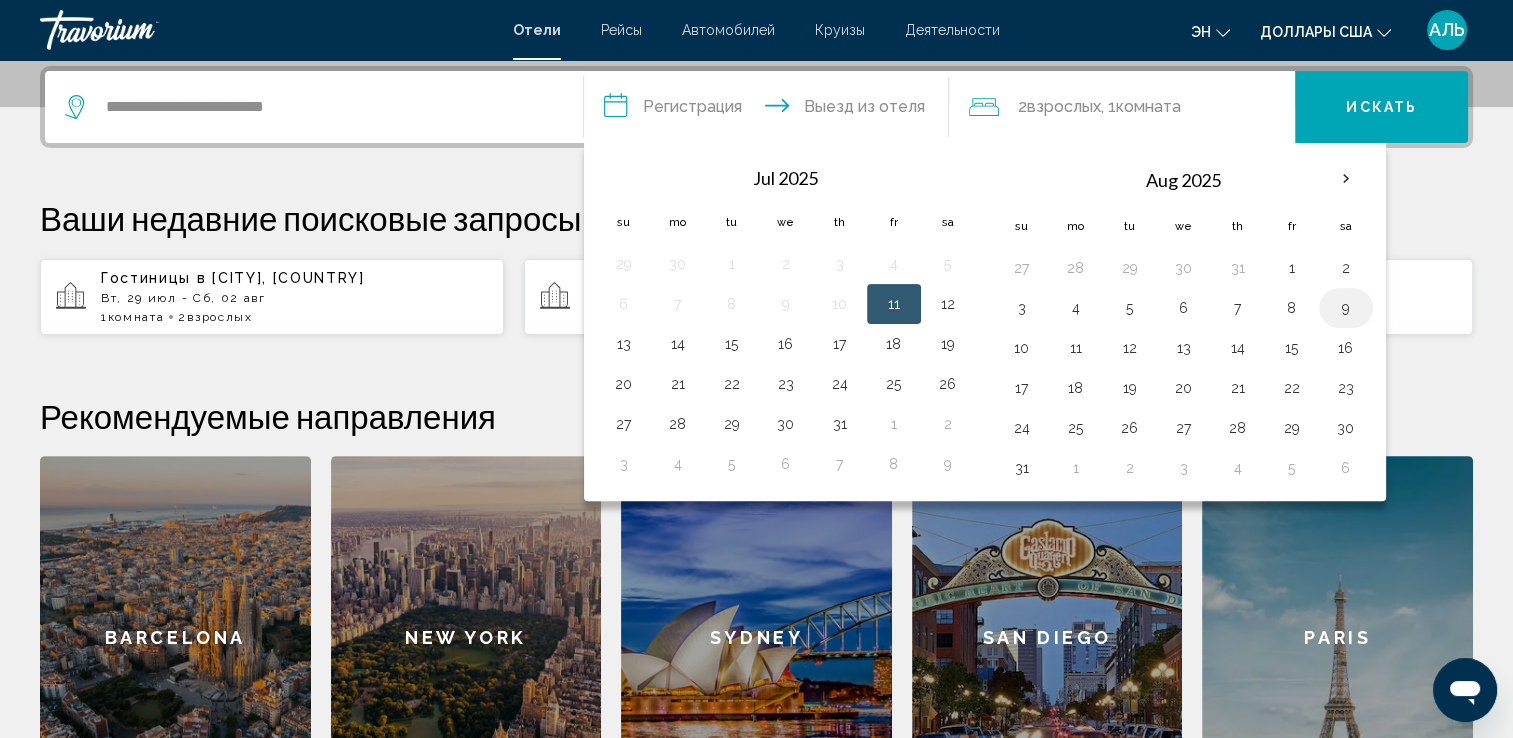 click on "9" at bounding box center [1346, 308] 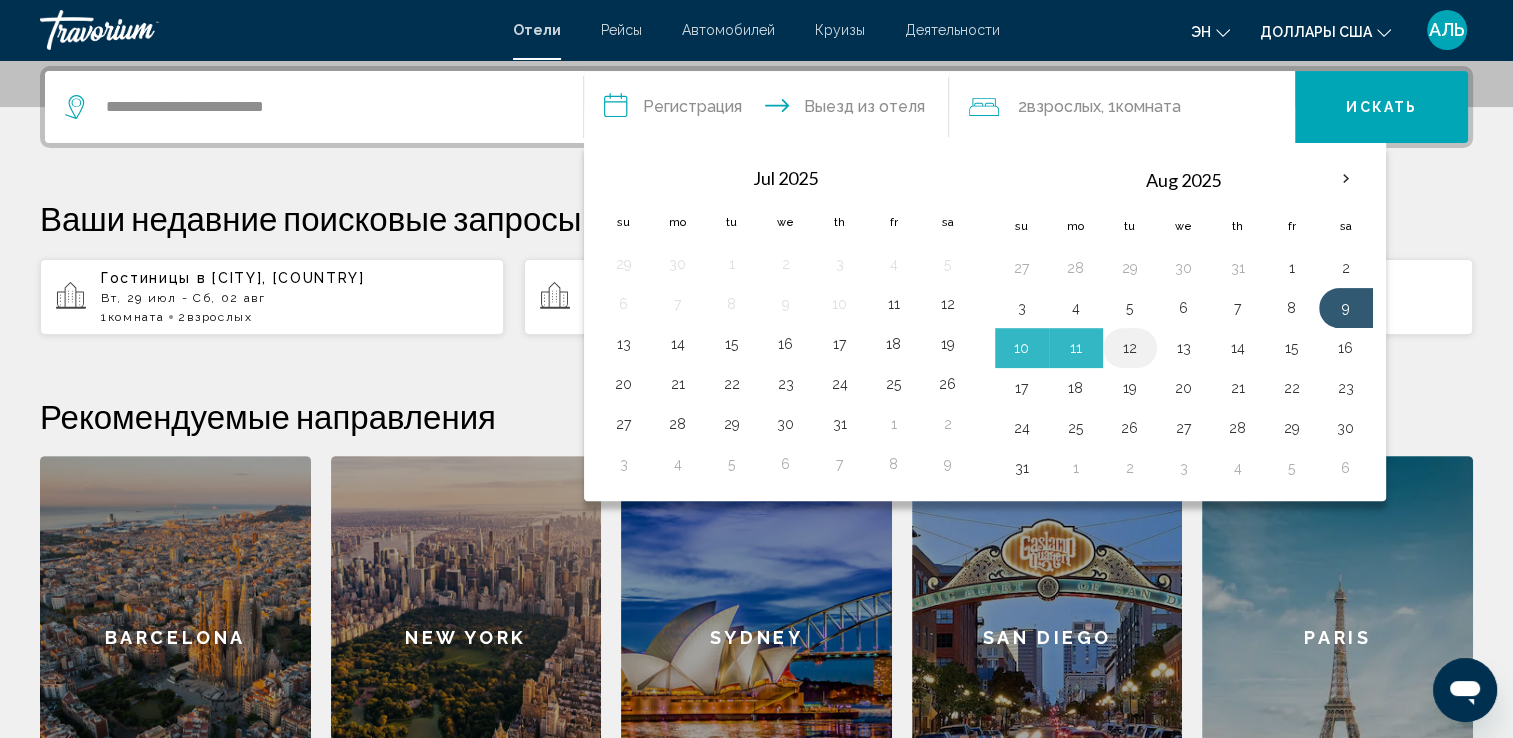 click on "12" at bounding box center [1130, 348] 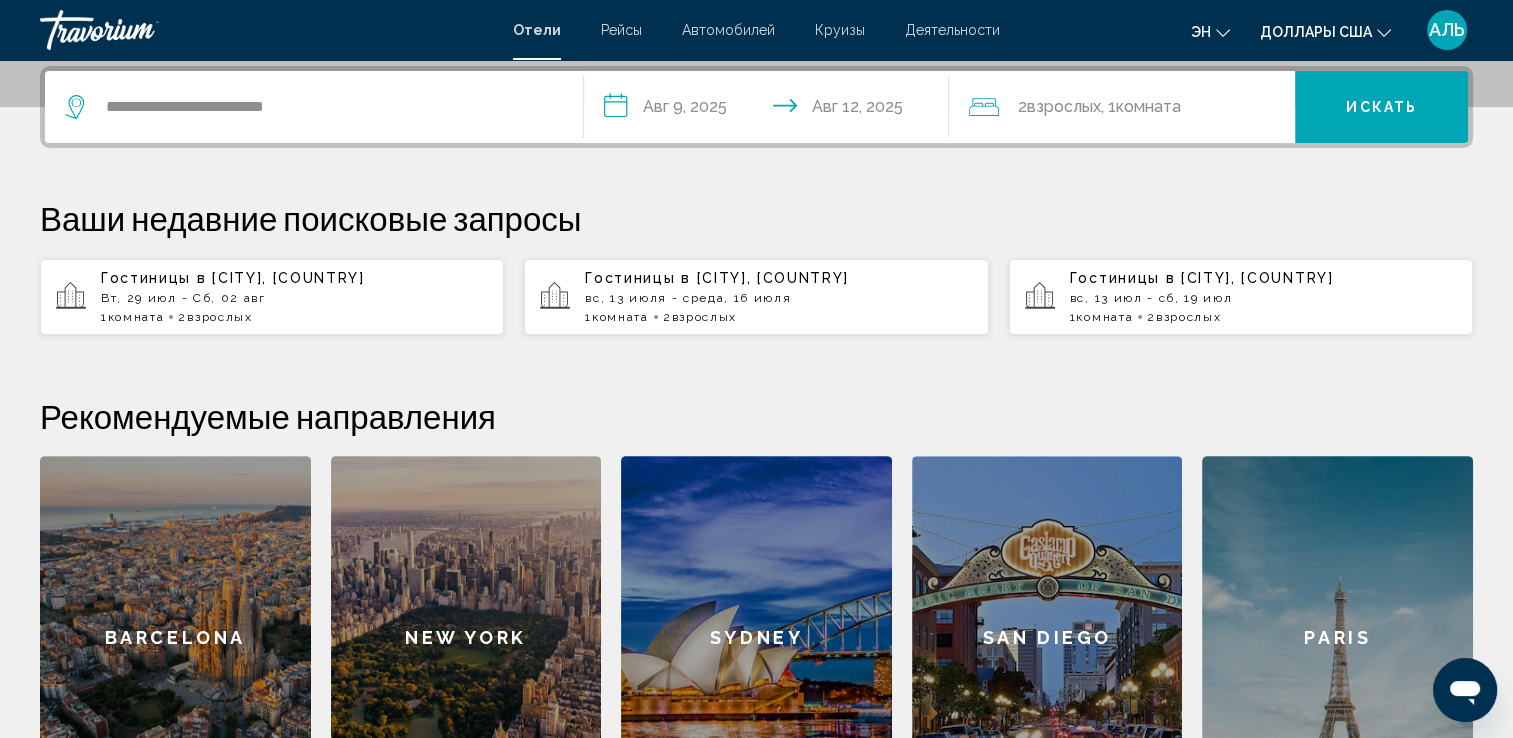 click on "Искать" at bounding box center [1381, 107] 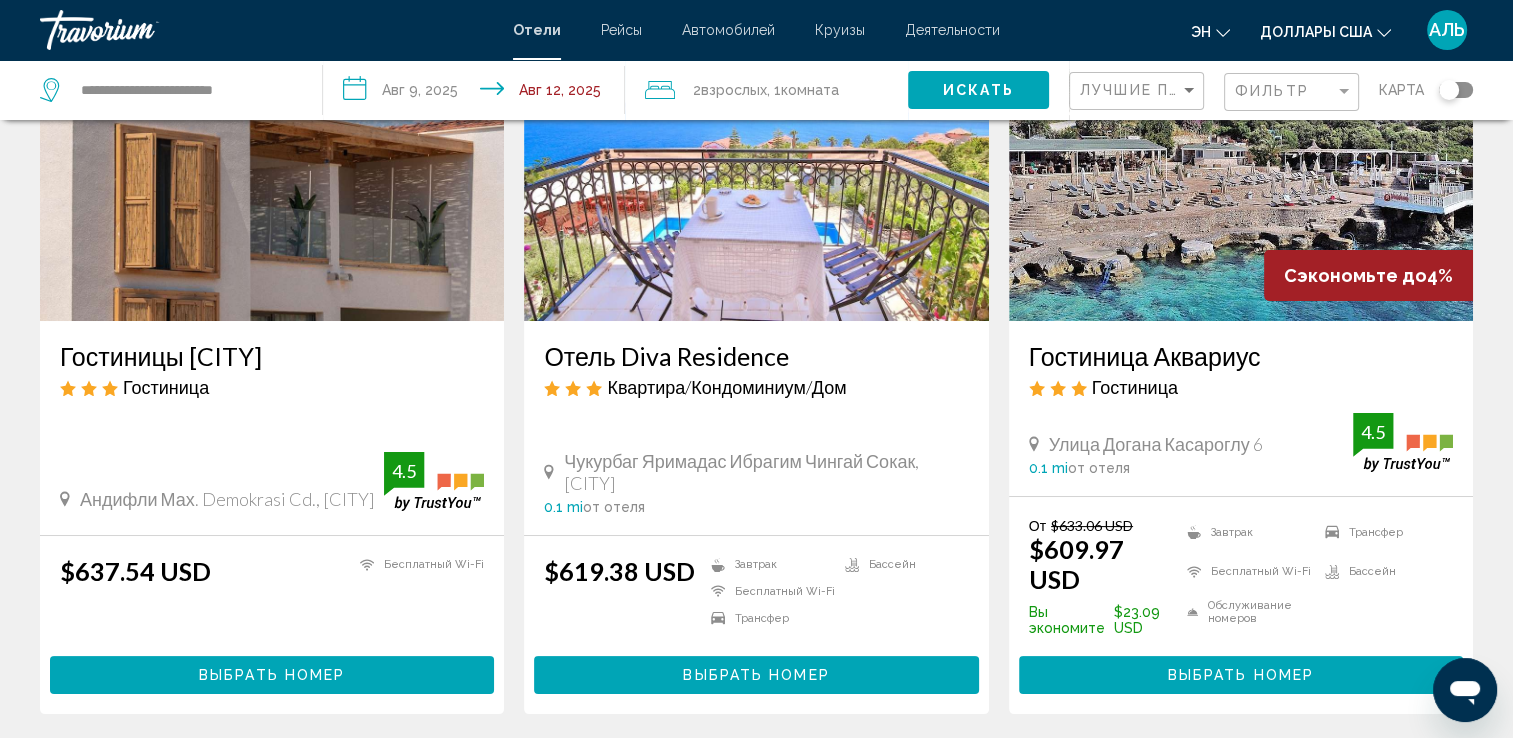 scroll, scrollTop: 200, scrollLeft: 0, axis: vertical 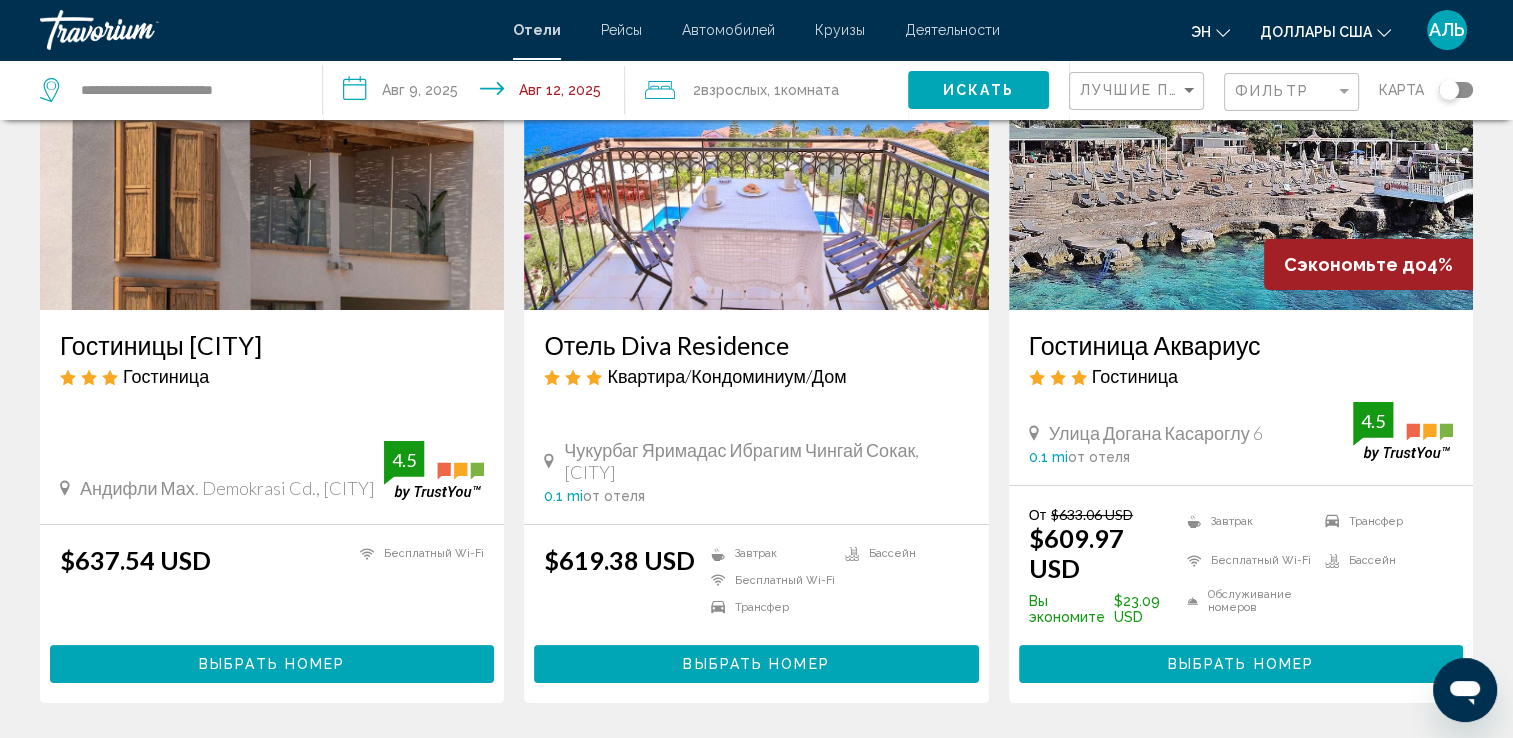 click on "Выбрать номер" at bounding box center (272, 665) 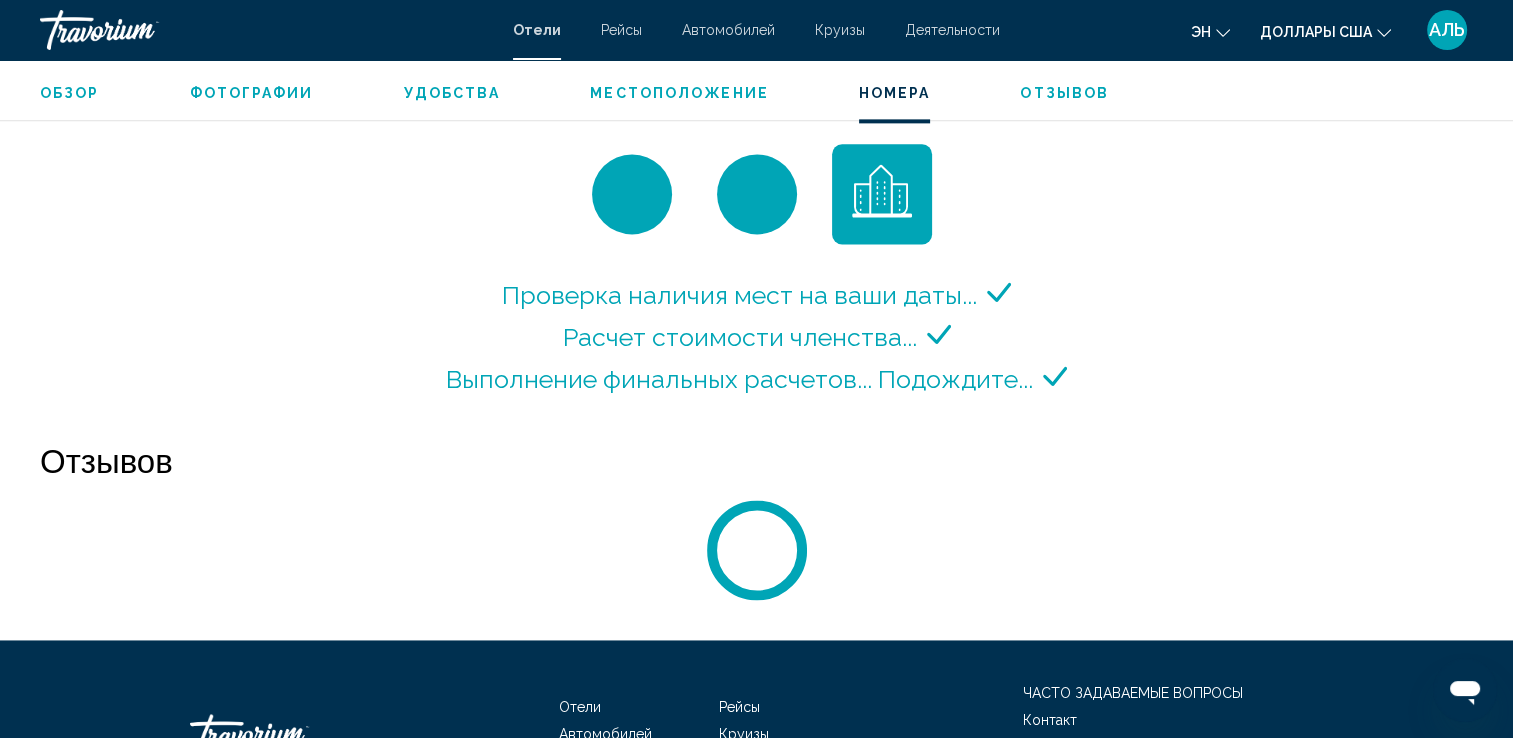 scroll, scrollTop: 2700, scrollLeft: 0, axis: vertical 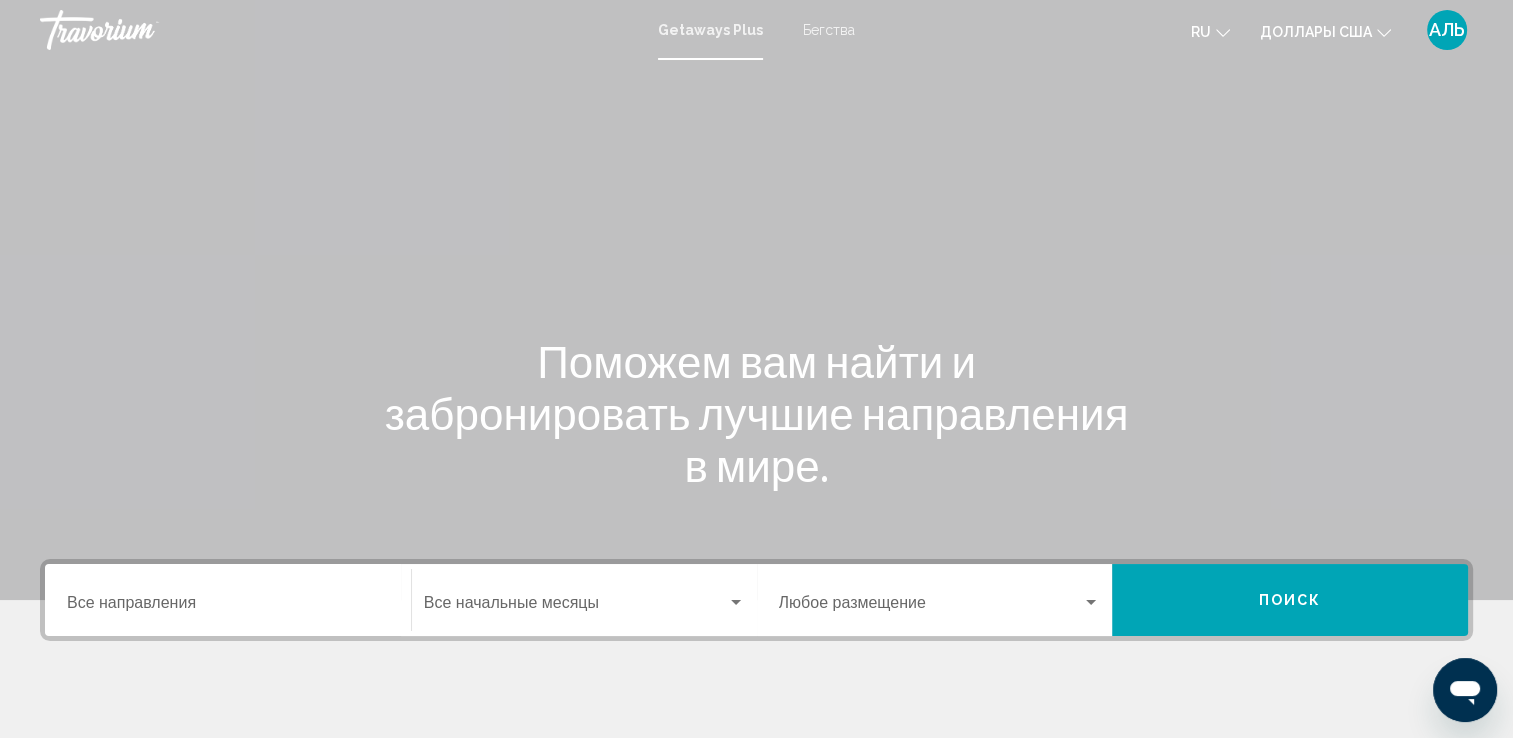 click on "Destination Все направления" at bounding box center [228, 607] 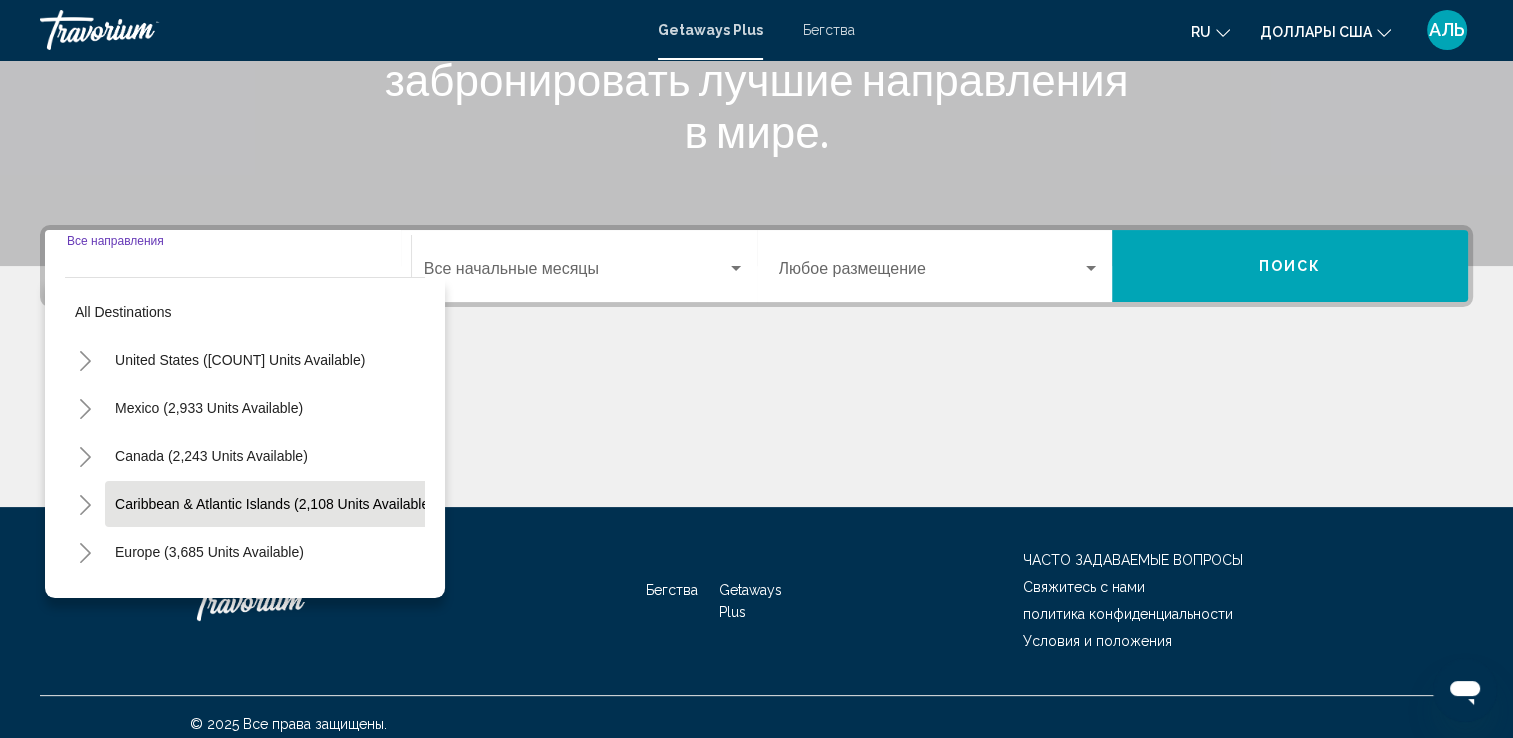 scroll, scrollTop: 347, scrollLeft: 0, axis: vertical 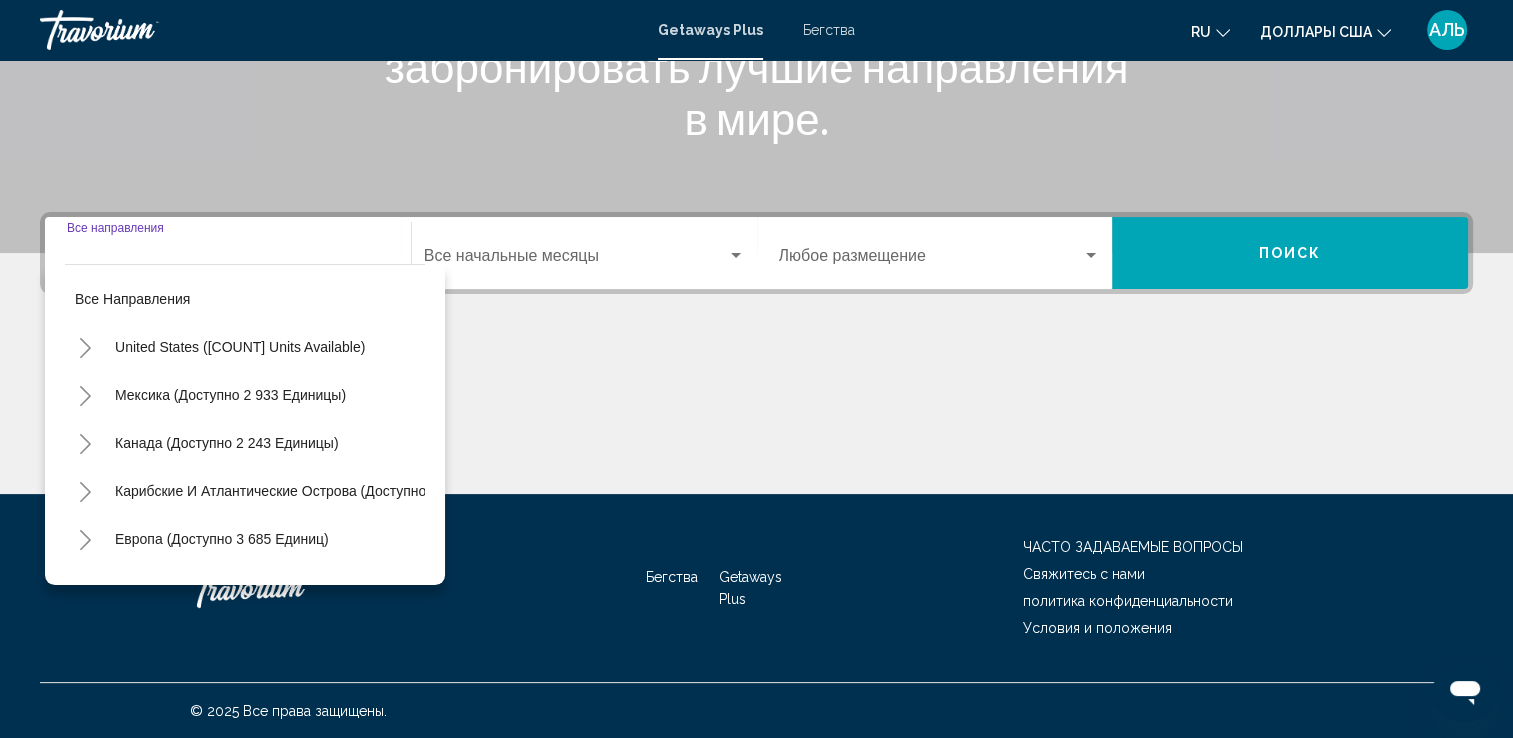 click on "Бегства" at bounding box center [829, 30] 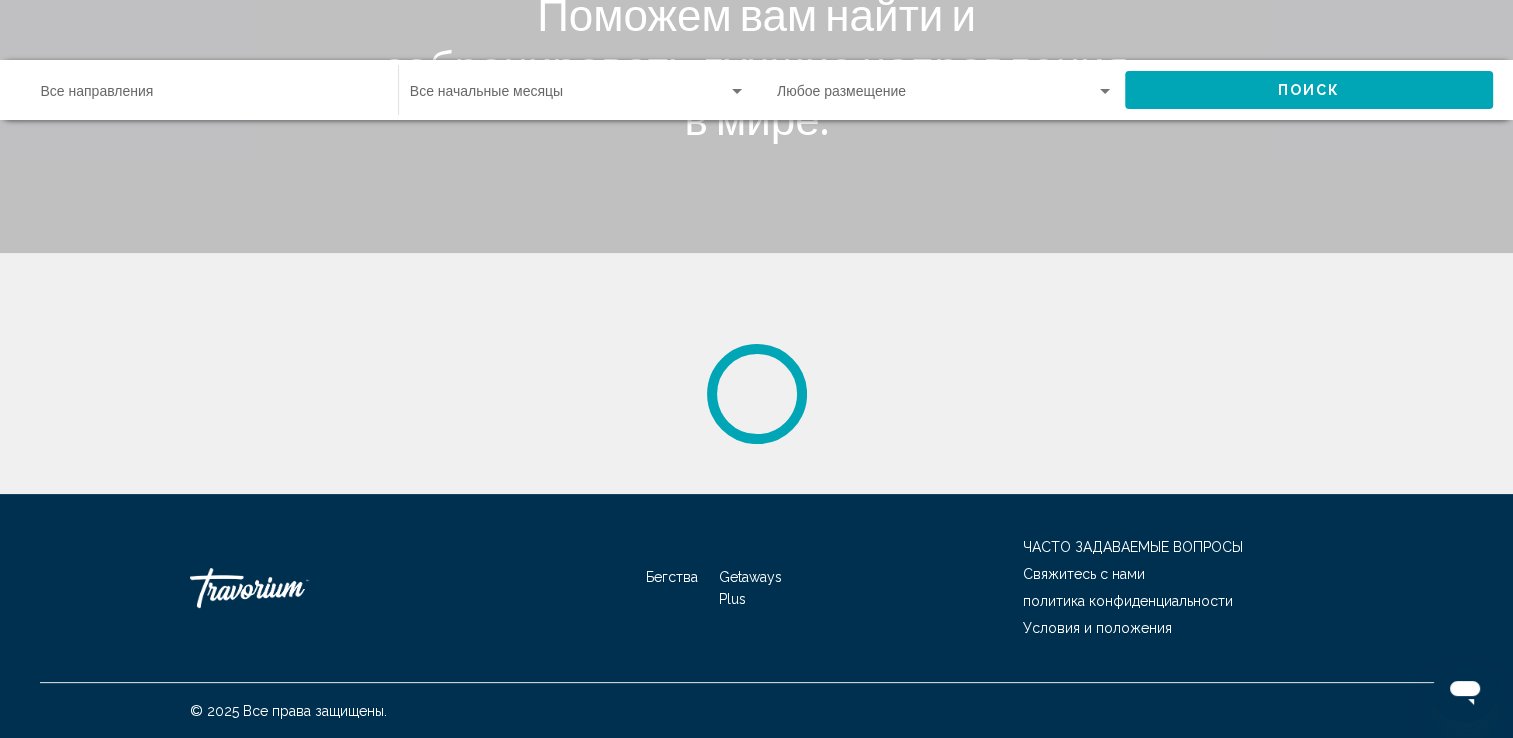 scroll, scrollTop: 0, scrollLeft: 0, axis: both 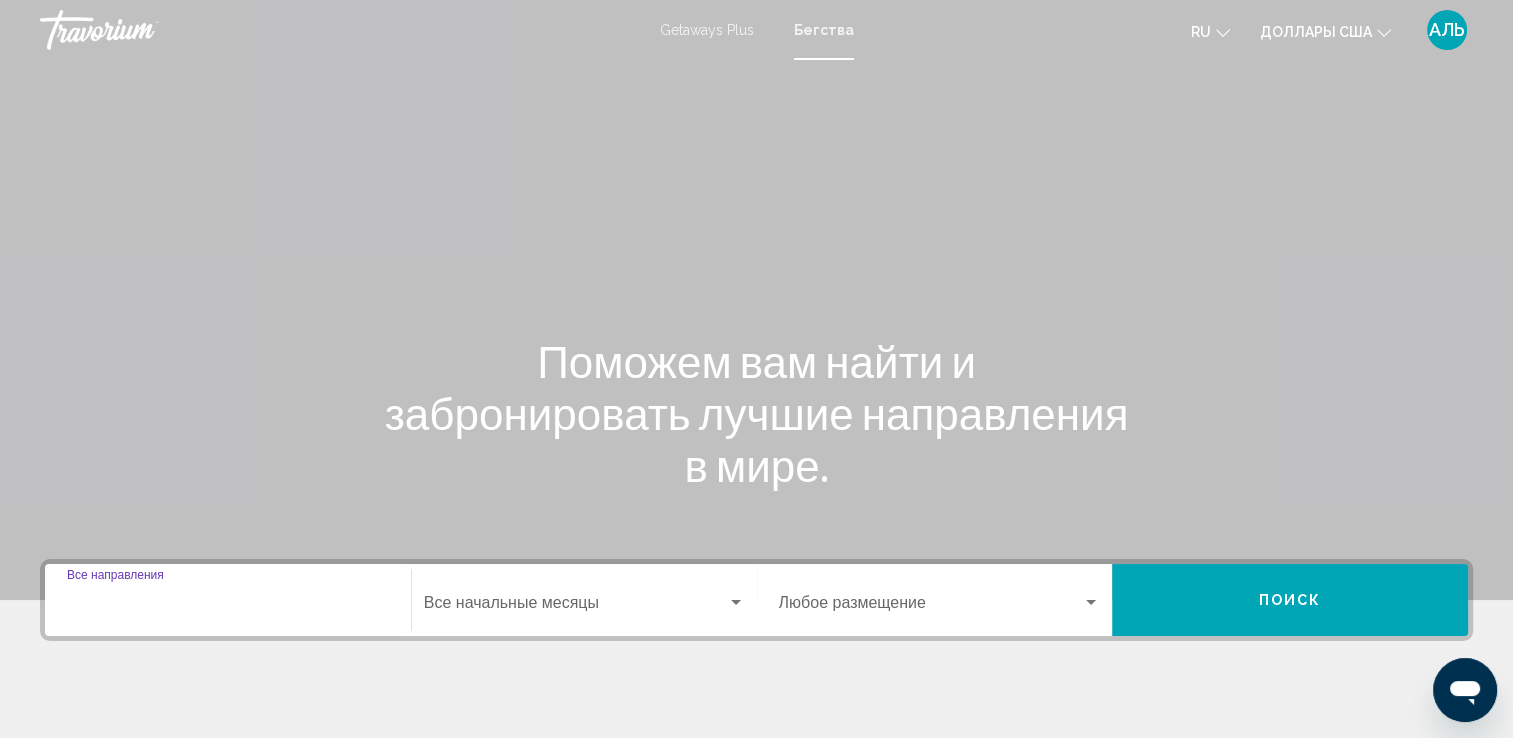 click on "Destination Все направления" at bounding box center [228, 607] 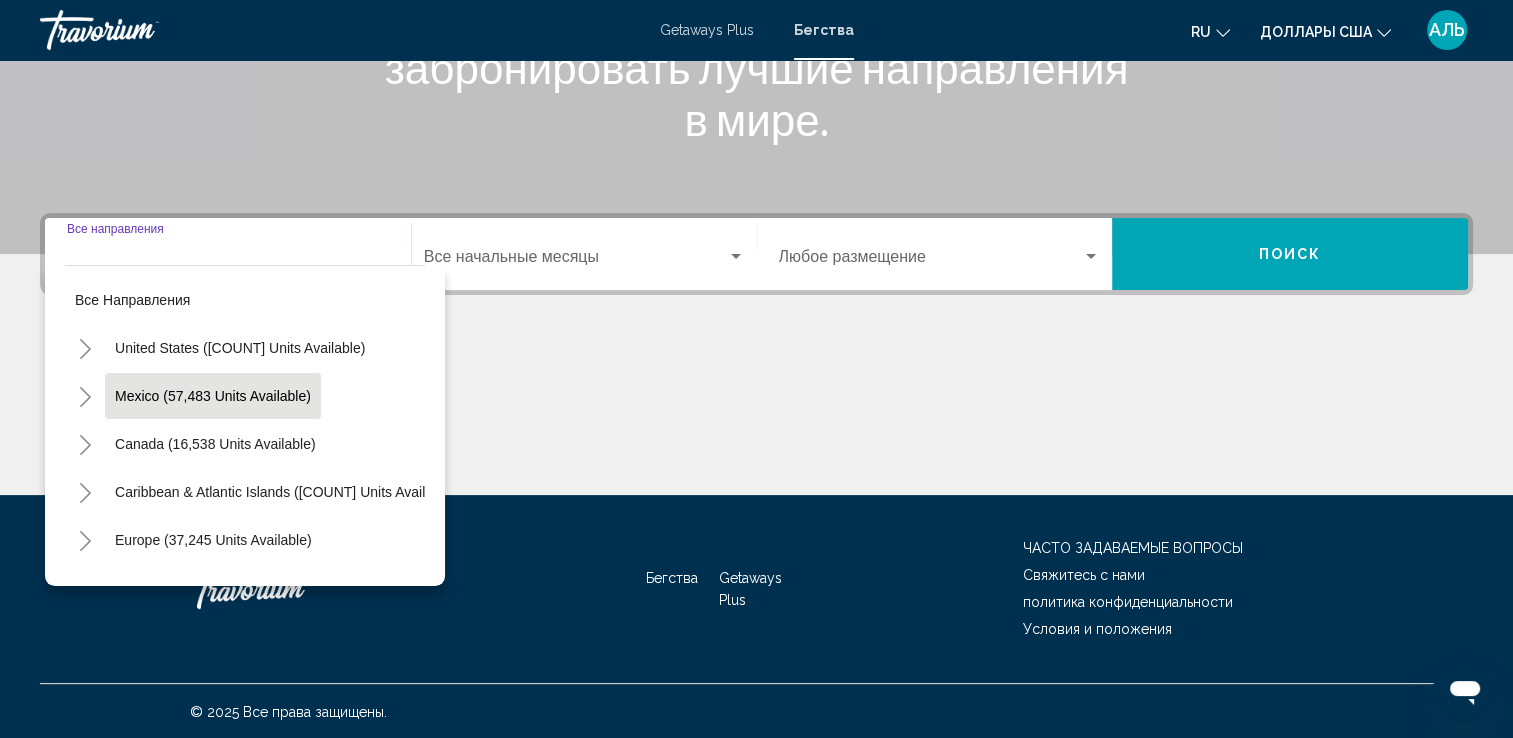 scroll, scrollTop: 347, scrollLeft: 0, axis: vertical 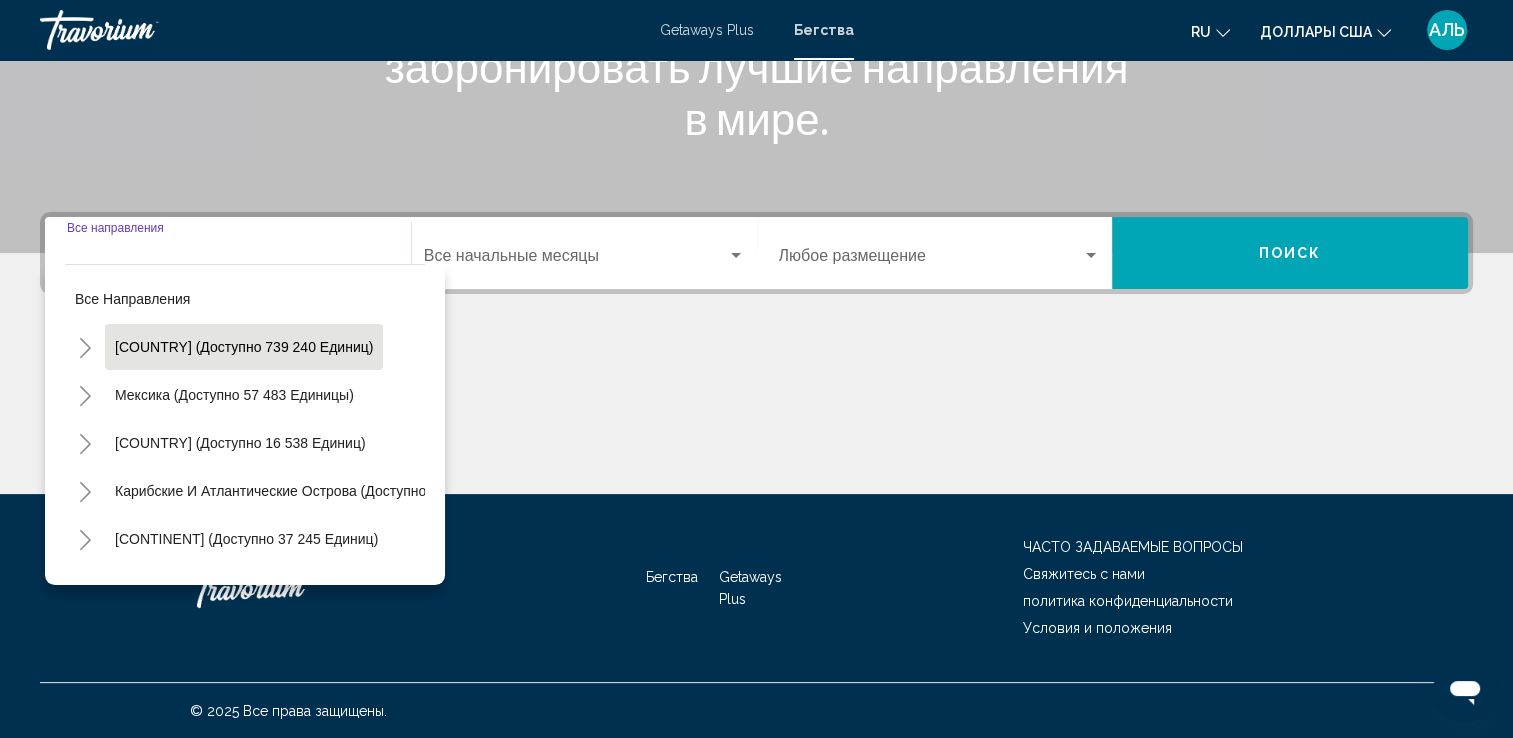 click on "[COUNTRY] (доступно 739 240 единиц)" at bounding box center [234, 395] 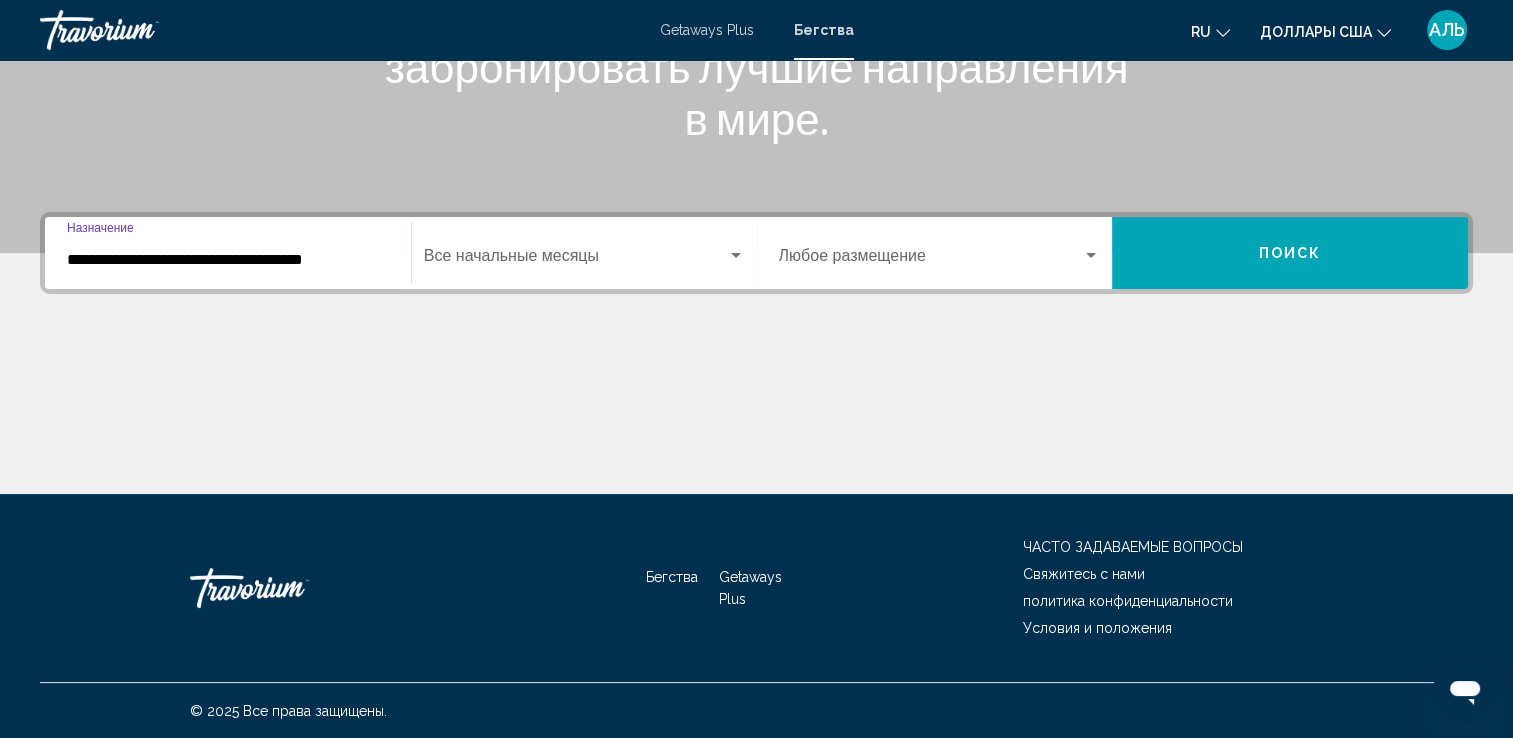 click on "**********" at bounding box center [228, 260] 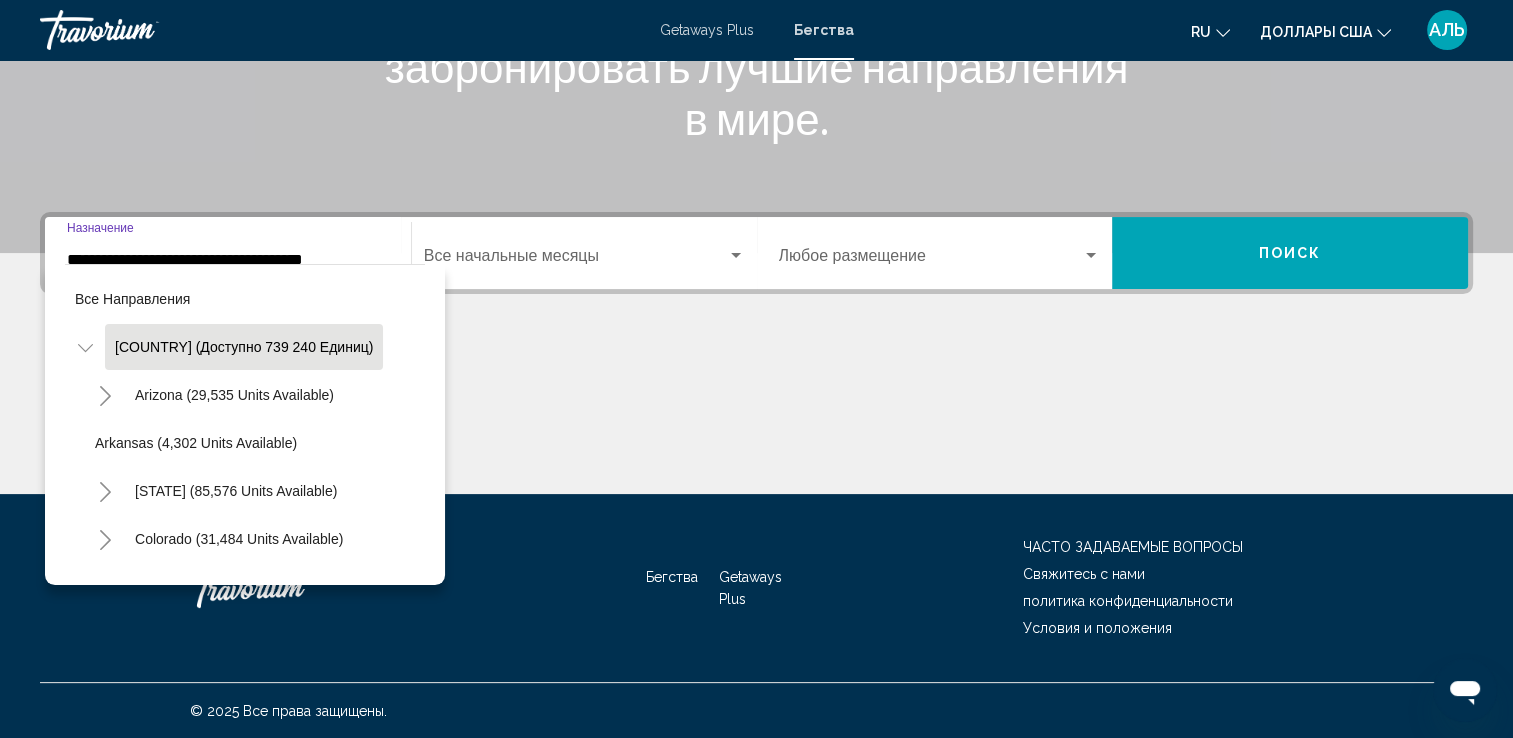 scroll, scrollTop: 324, scrollLeft: 0, axis: vertical 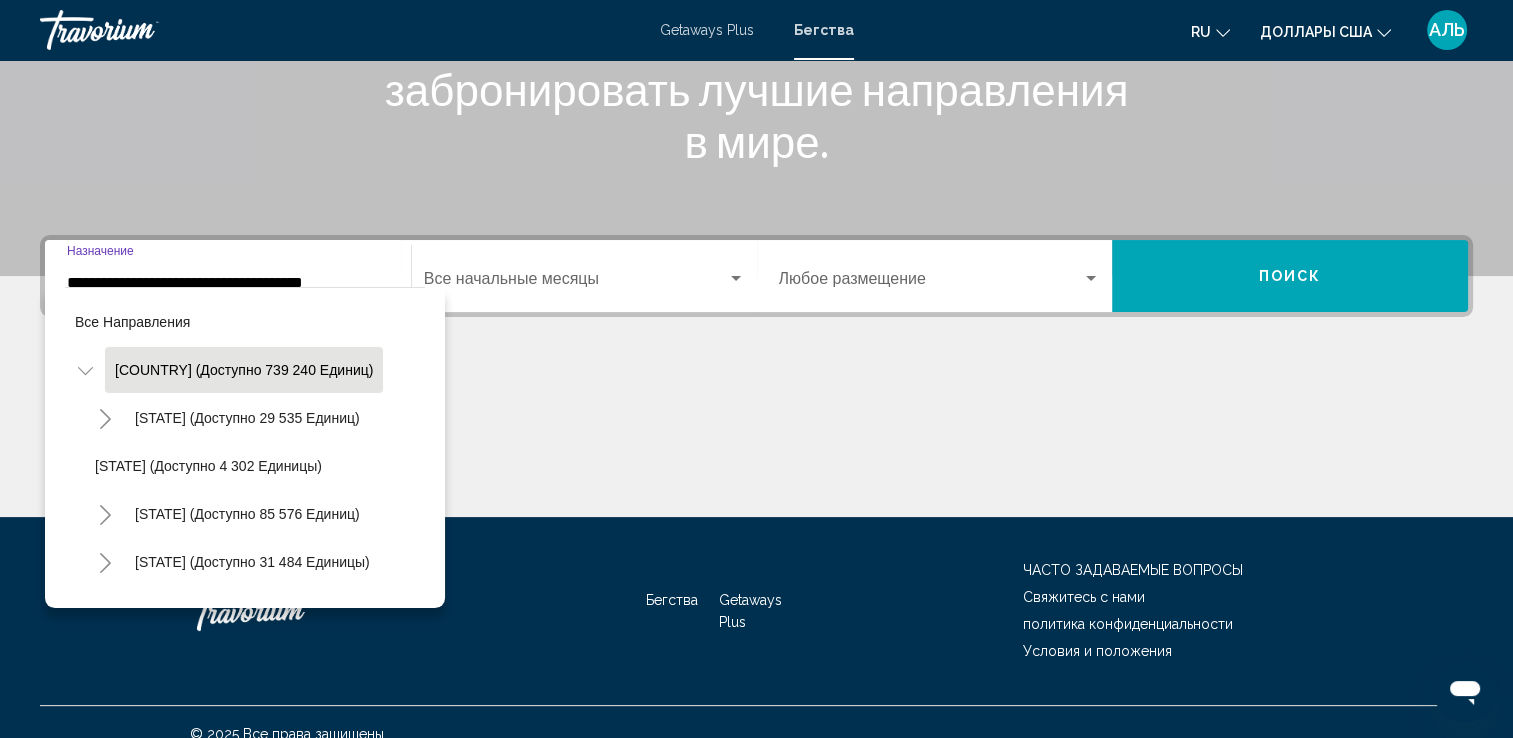 click on "[STATE] (доступно 85 576 единиц)" 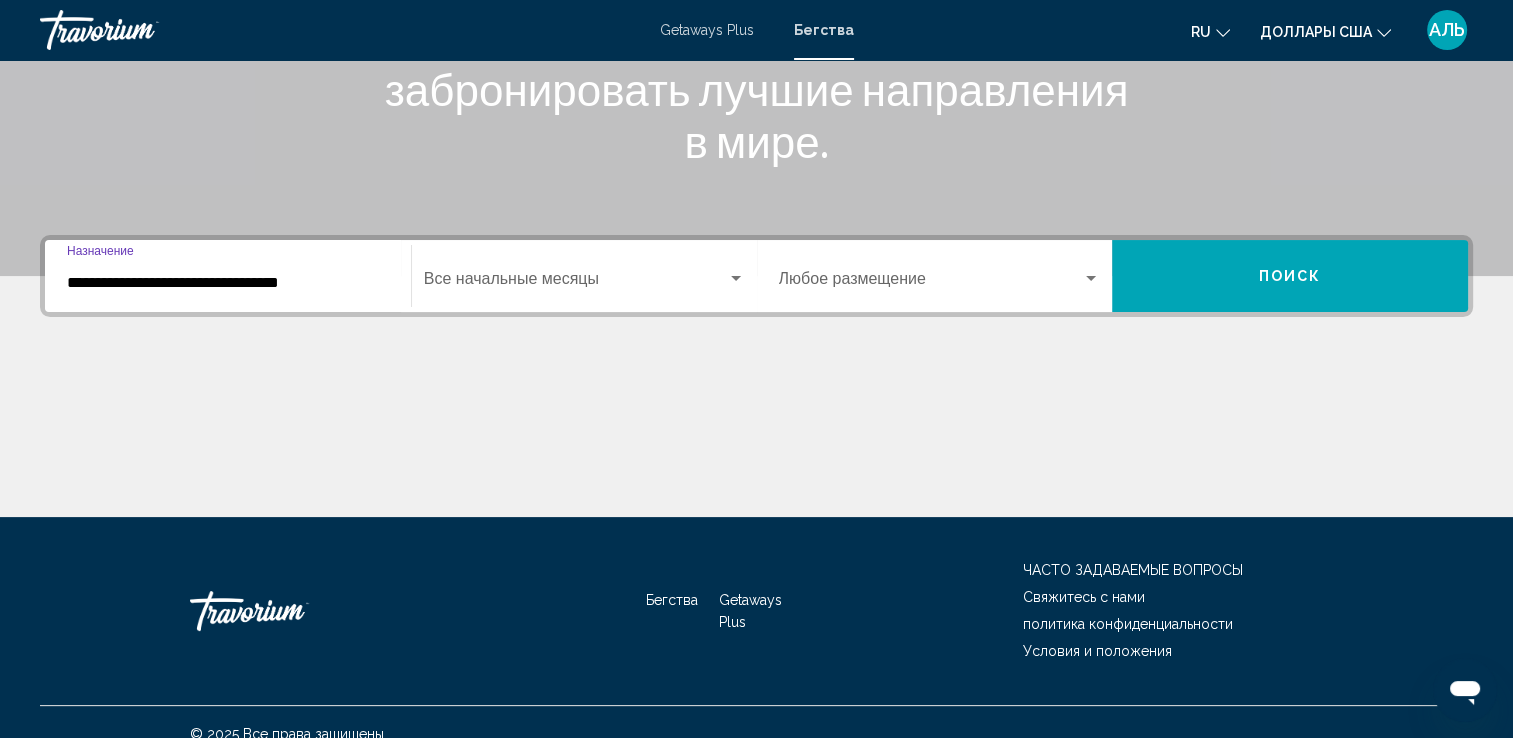 scroll, scrollTop: 347, scrollLeft: 0, axis: vertical 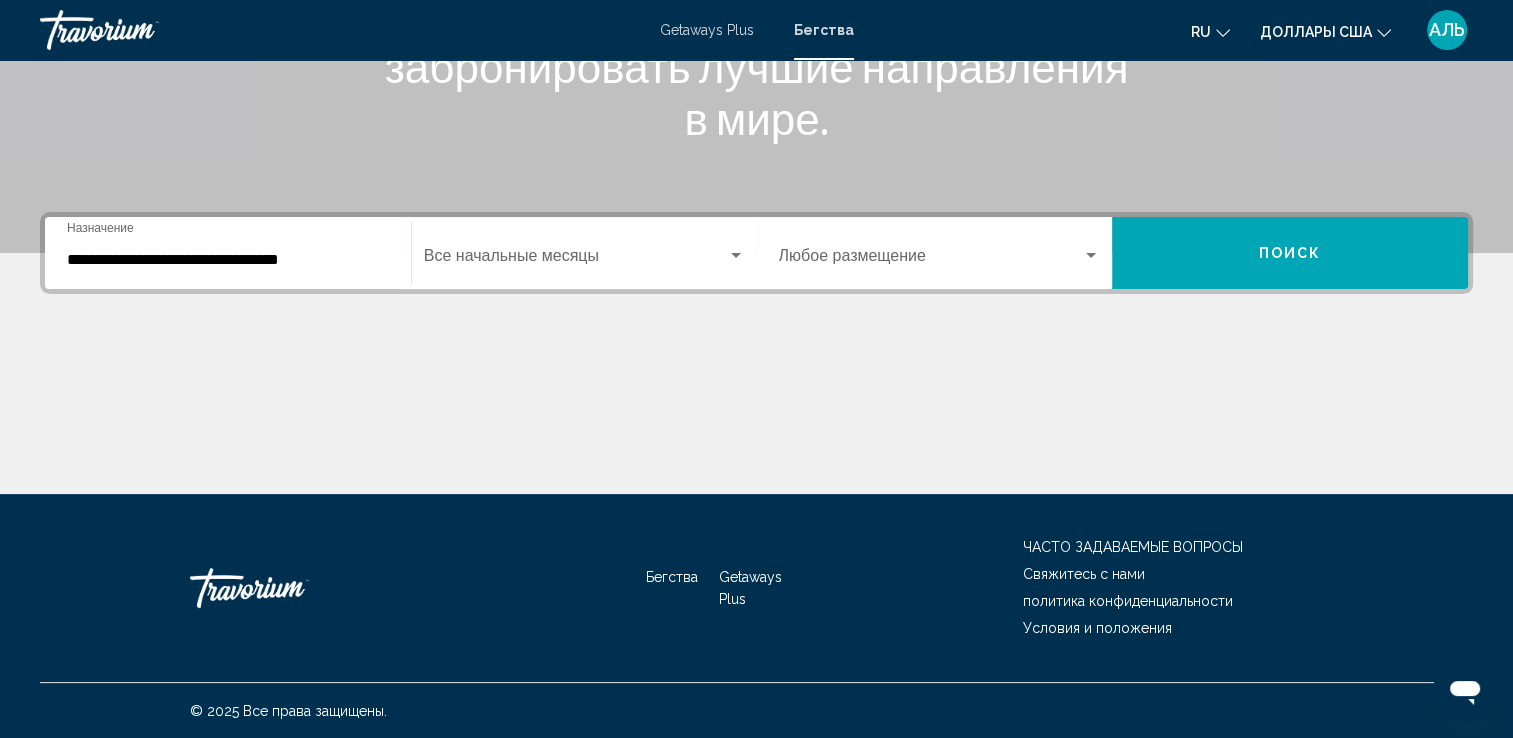 click on "Start Month Все начальные месяцы" 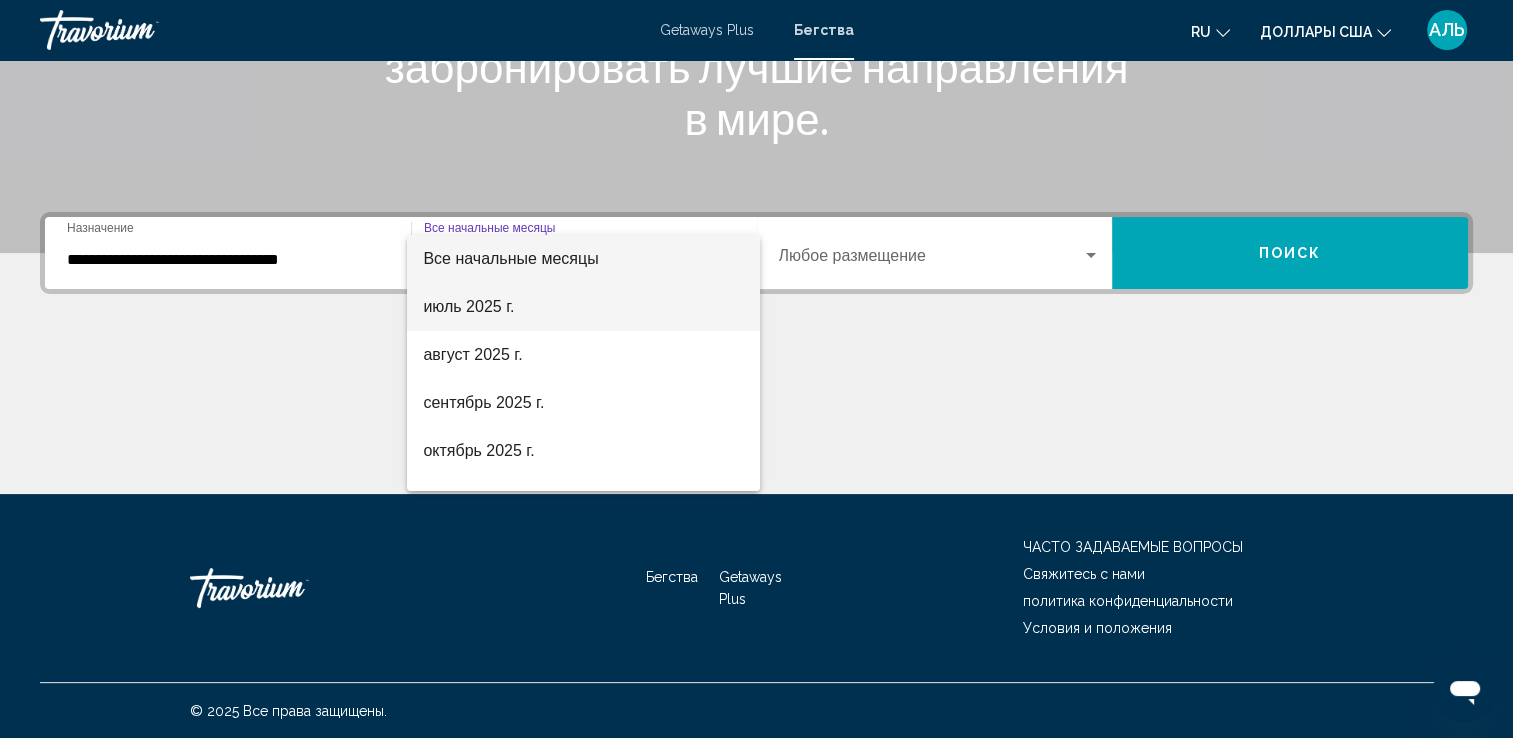 click on "июль 2025 г." at bounding box center (468, 306) 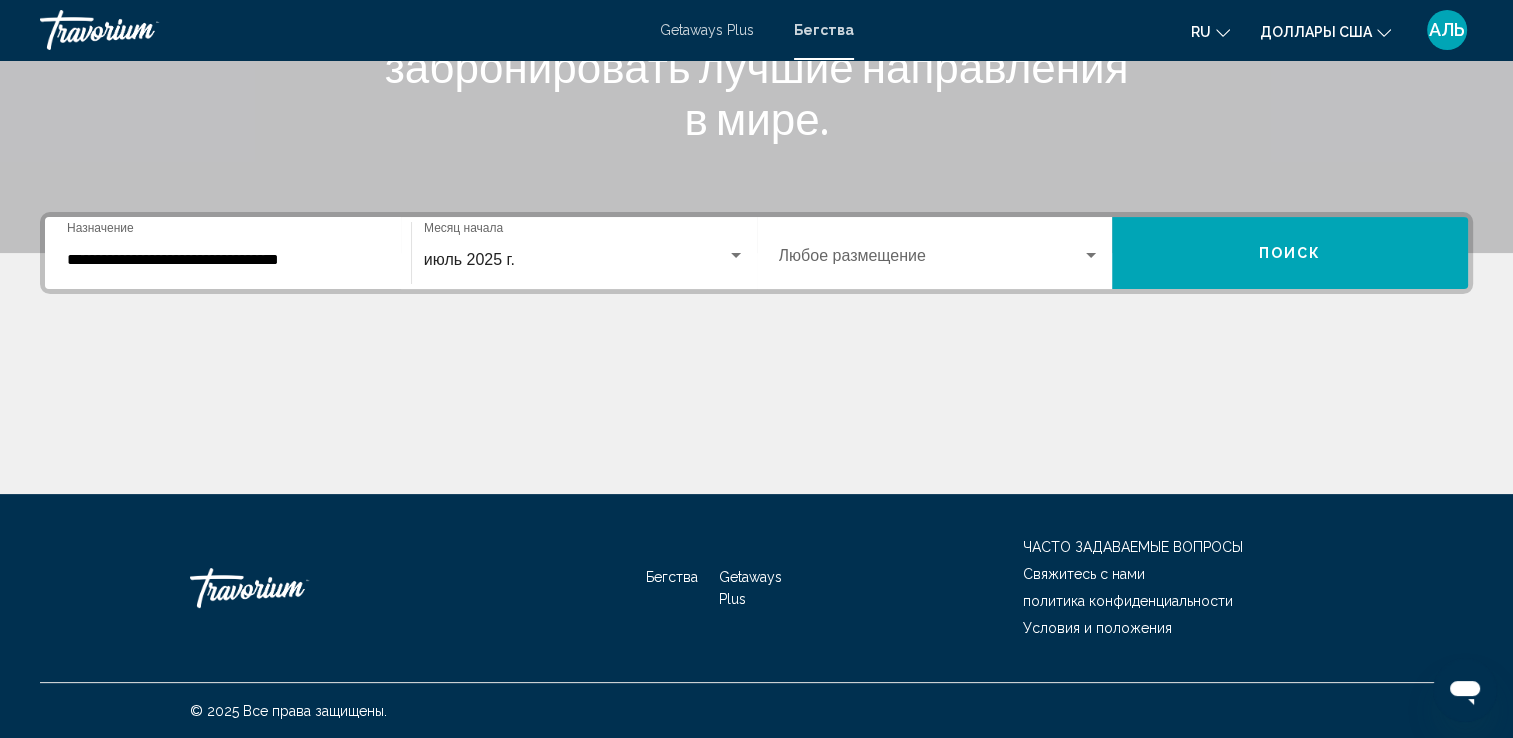 click on "Occupancy Любое размещение" at bounding box center (940, 253) 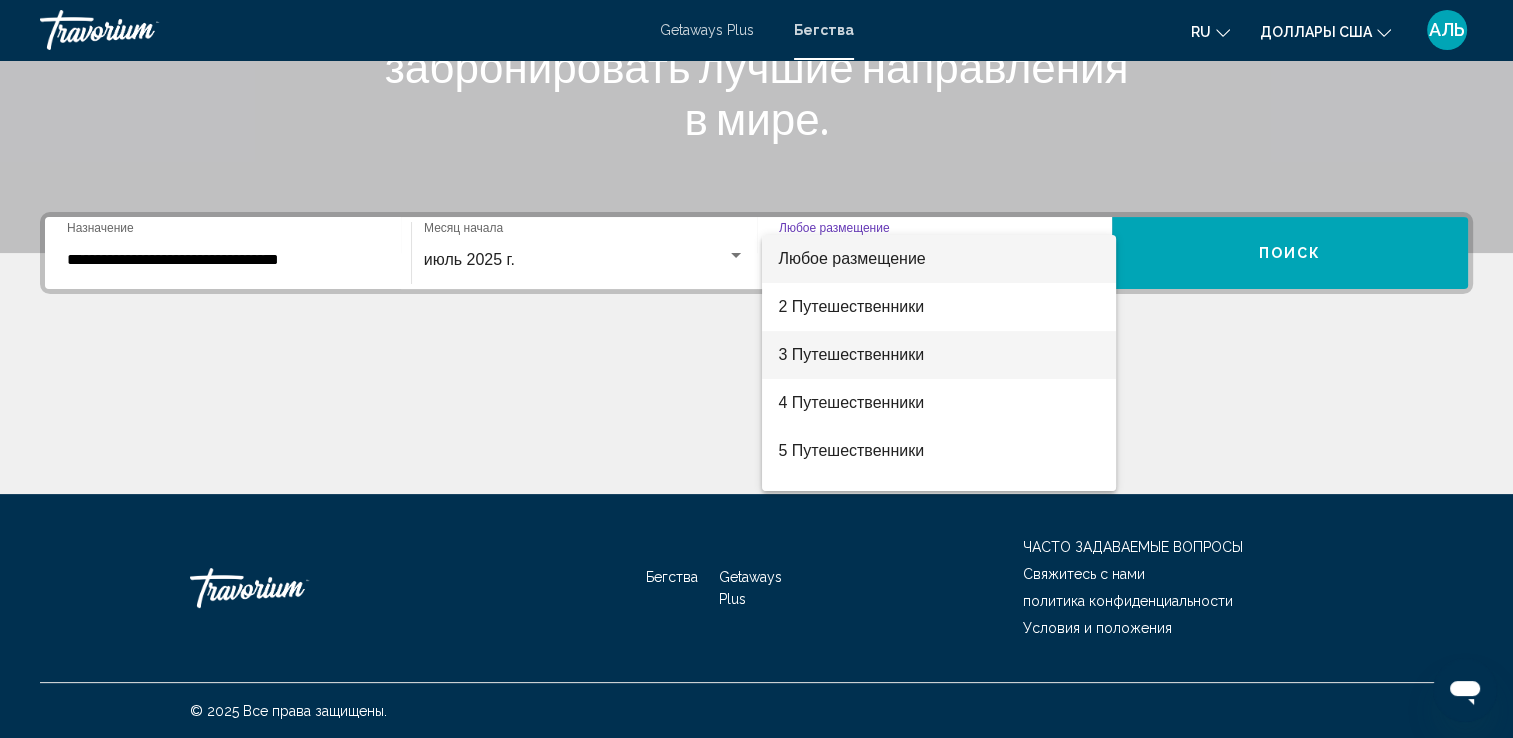 click on "3 Путешественники" at bounding box center [851, 354] 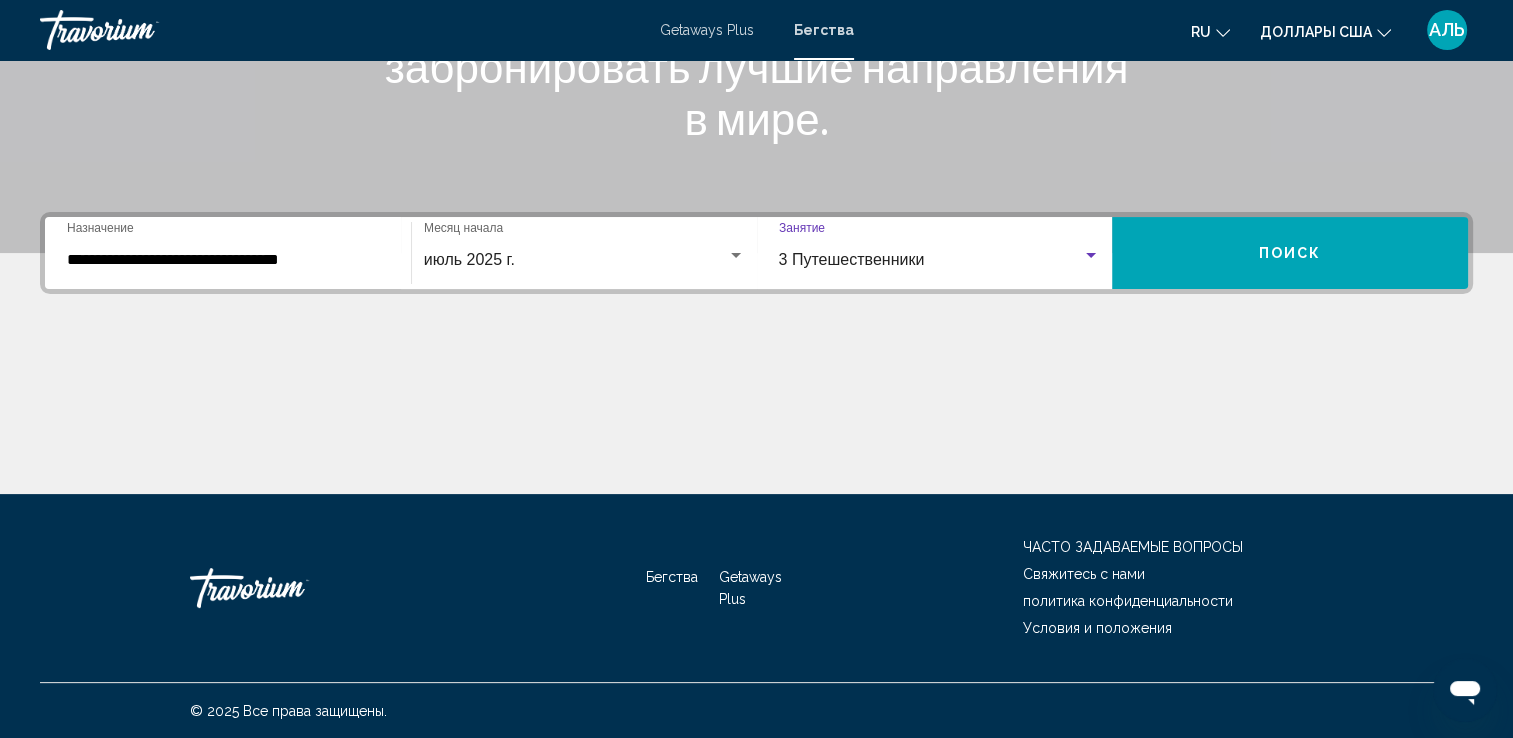 click on "Поиск" at bounding box center (1290, 253) 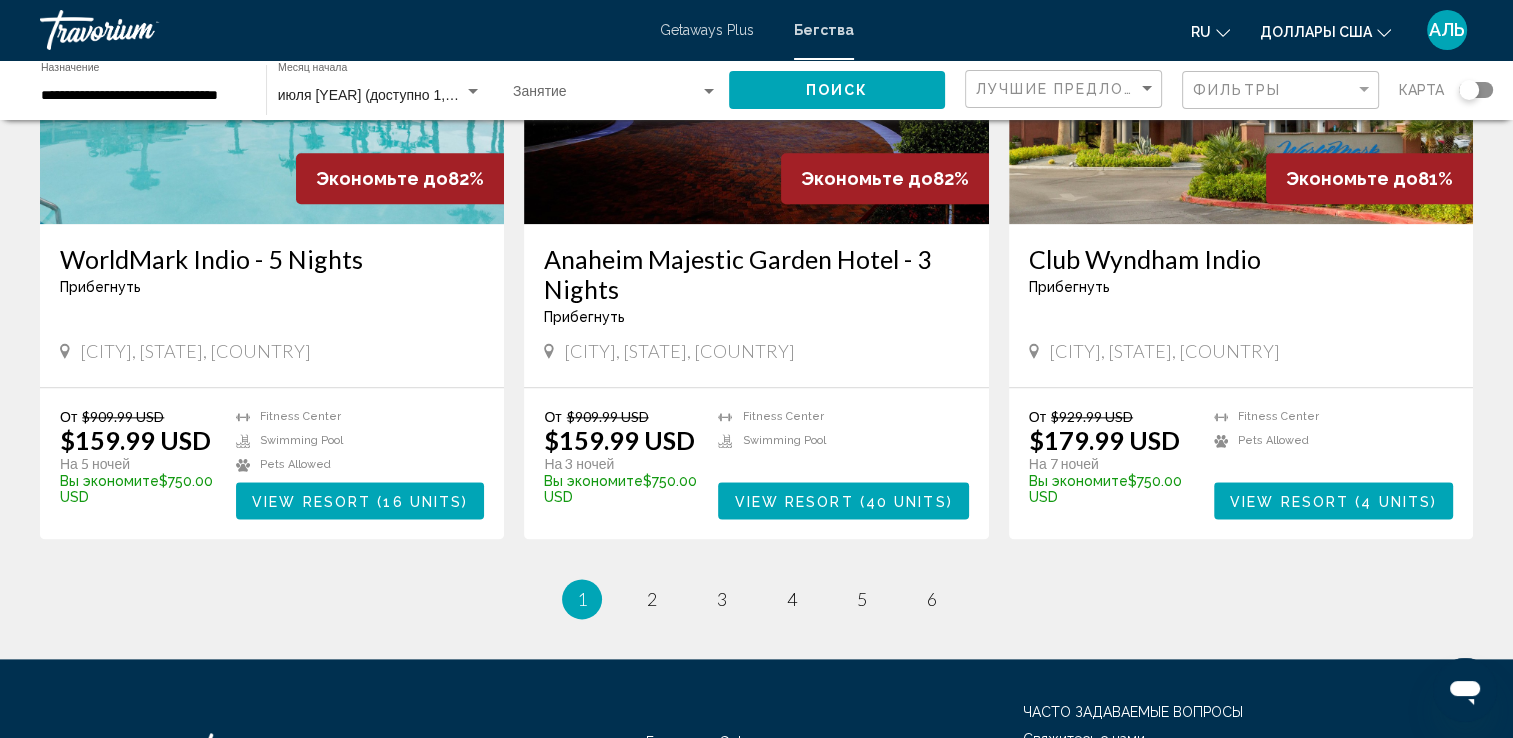 scroll, scrollTop: 2497, scrollLeft: 0, axis: vertical 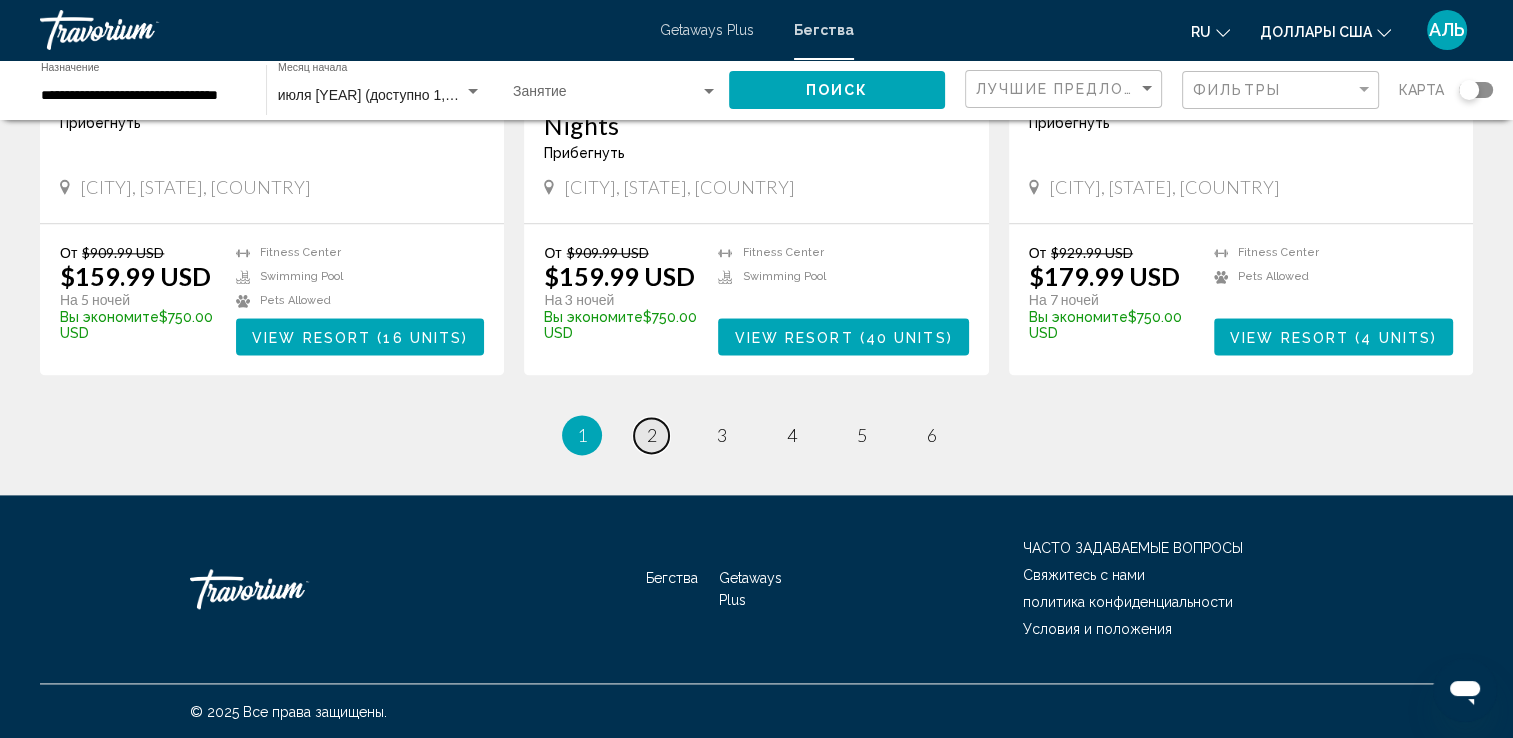 click on "page  2" at bounding box center [651, 435] 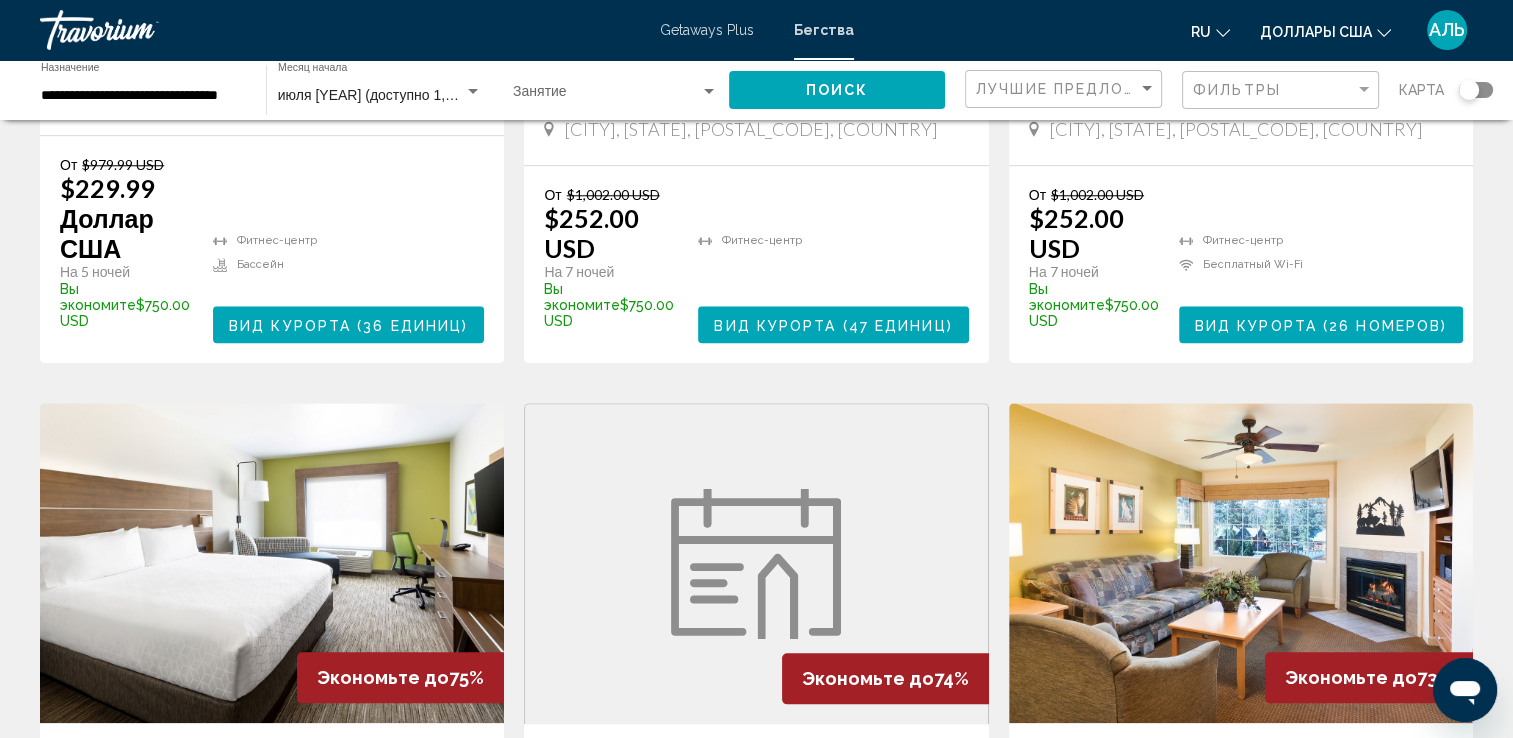 scroll, scrollTop: 2400, scrollLeft: 0, axis: vertical 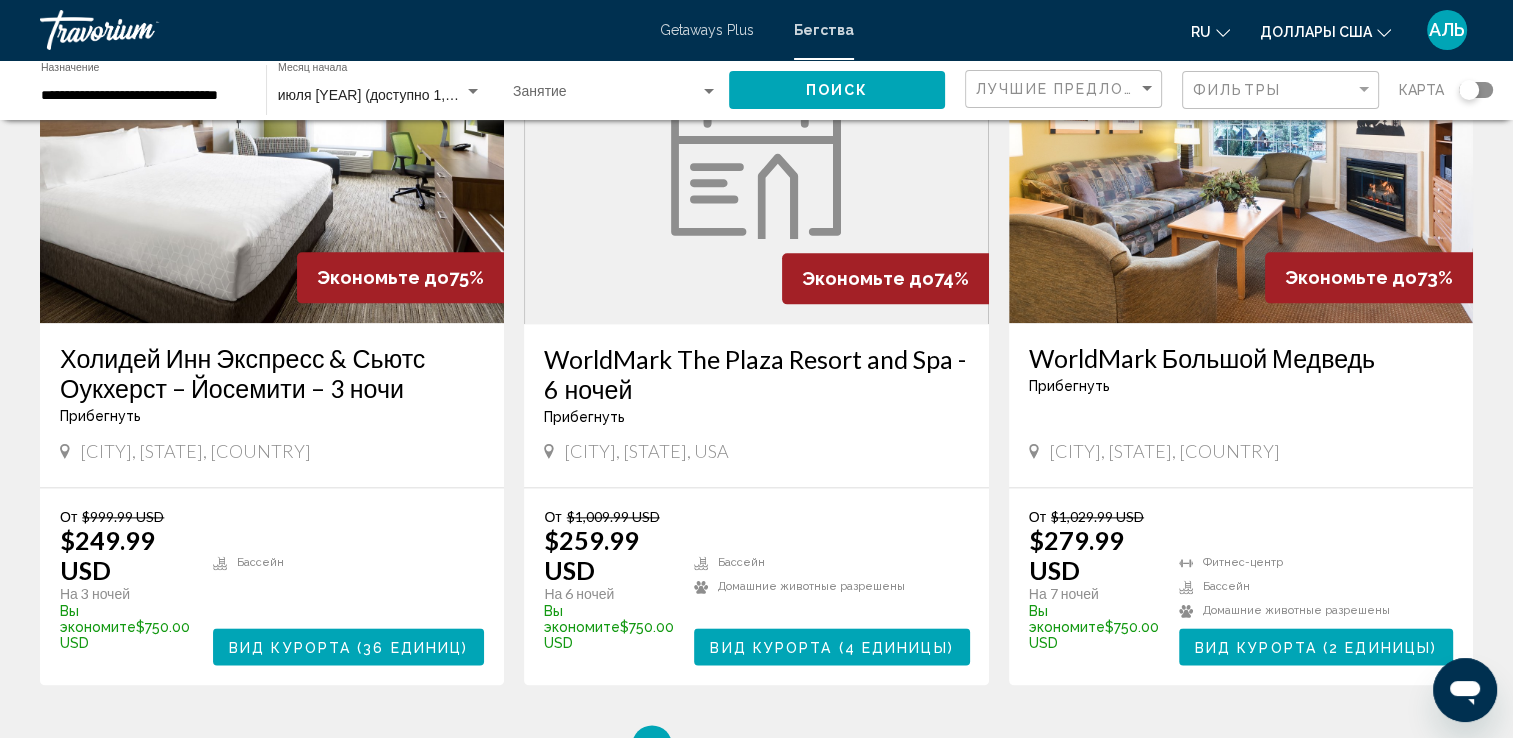 click on "2 / 6 страница 1 Вы находитесь на странице 2 страница 3 страница 4 страница 5 страница 6" at bounding box center [756, 745] 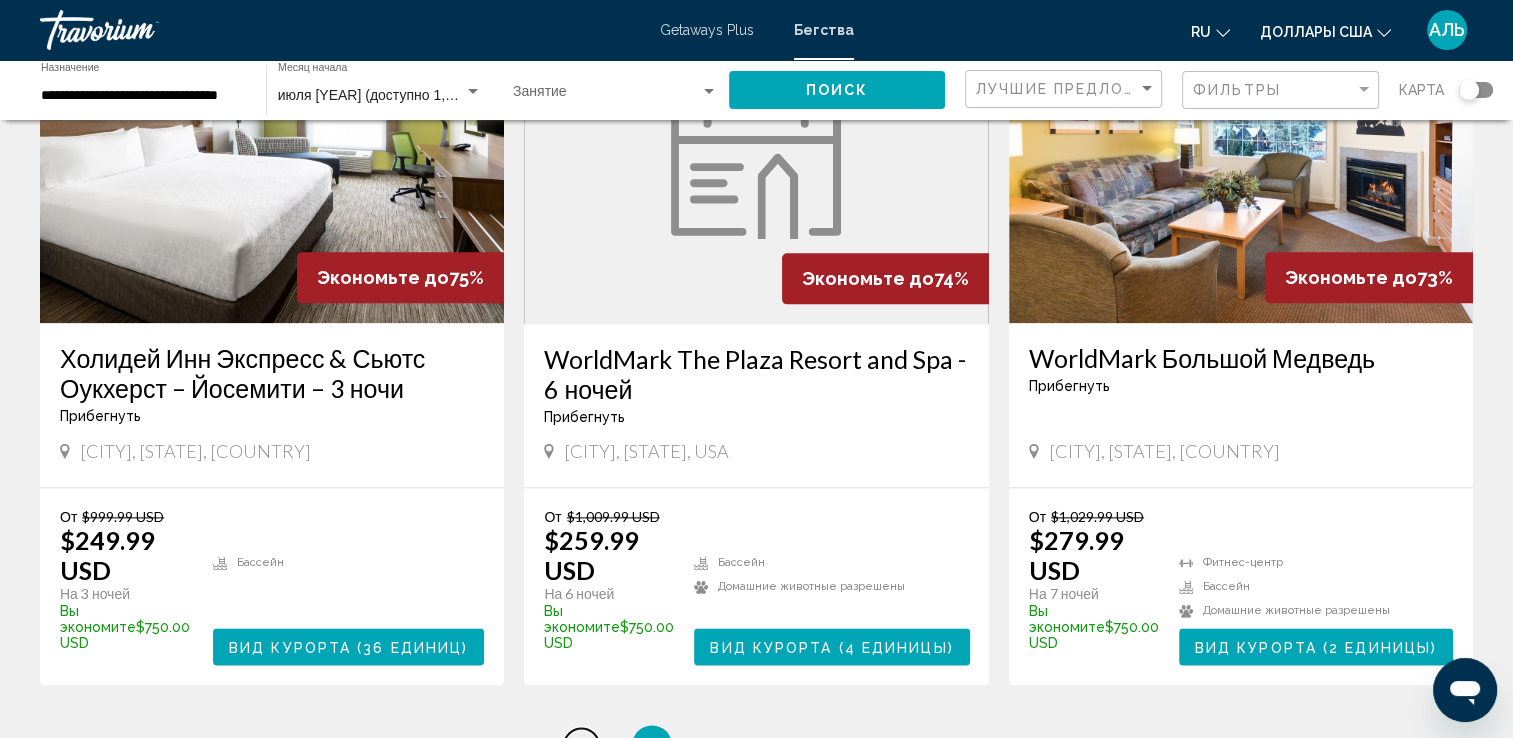 click on "страница  1" at bounding box center (581, 745) 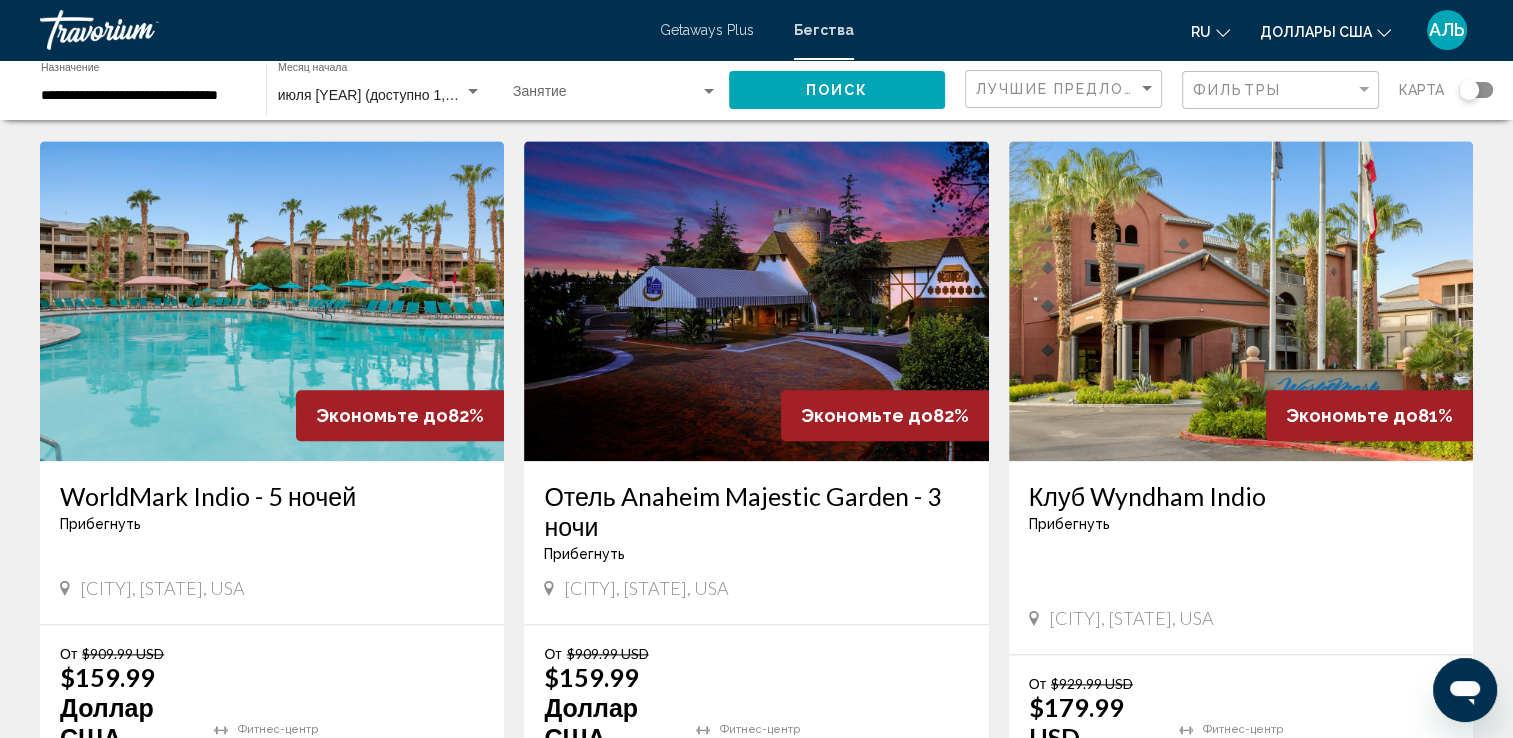scroll, scrollTop: 2300, scrollLeft: 0, axis: vertical 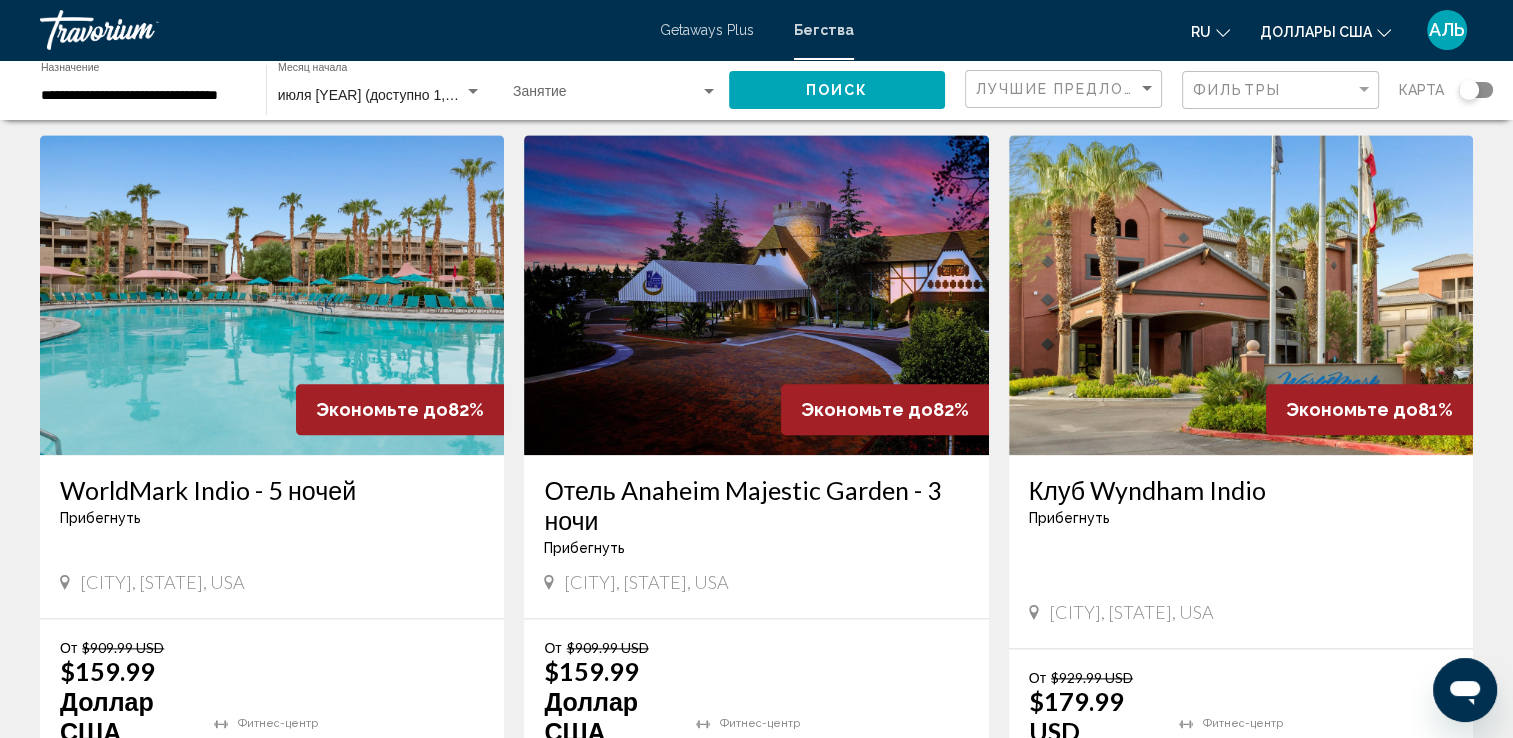 click at bounding box center (272, 295) 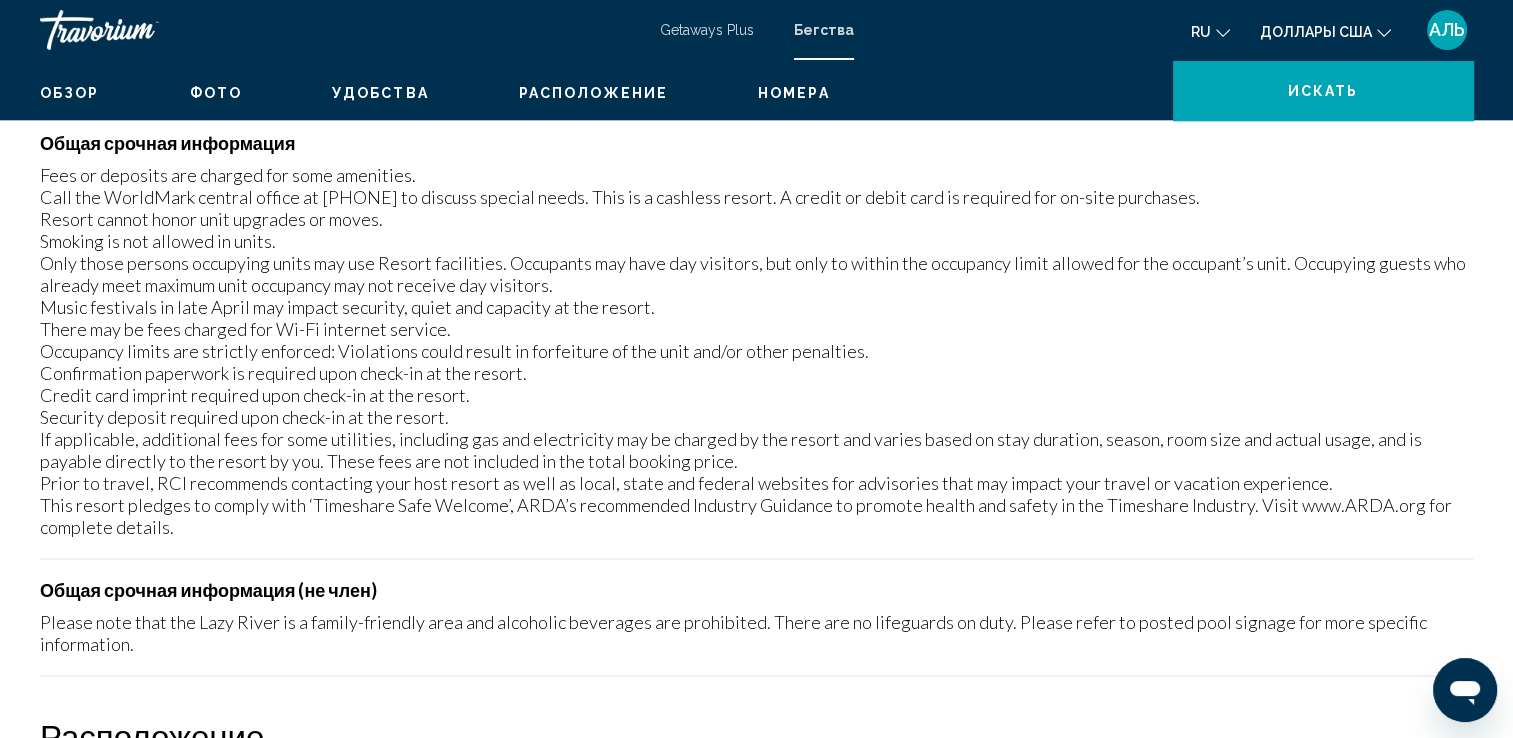 scroll, scrollTop: 0, scrollLeft: 0, axis: both 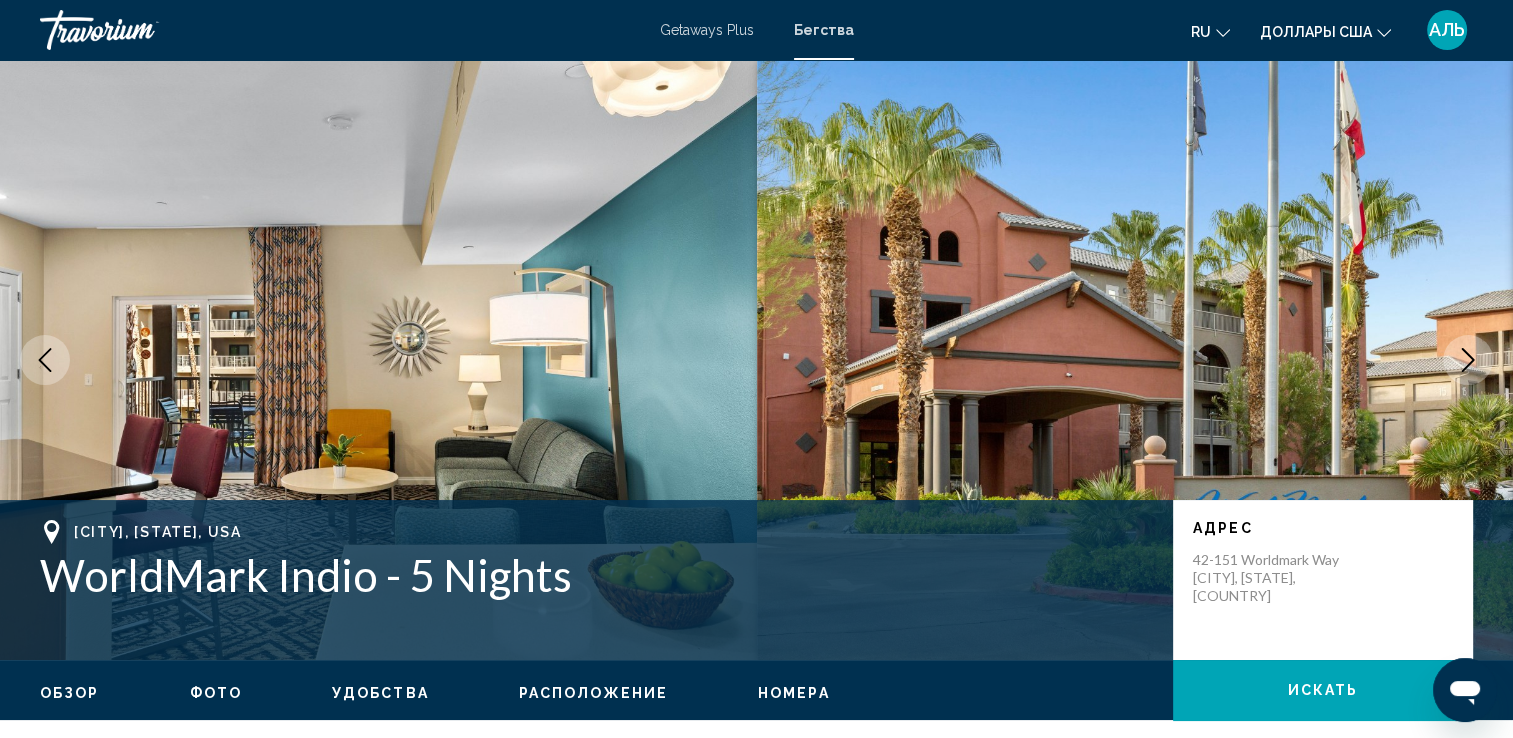 click 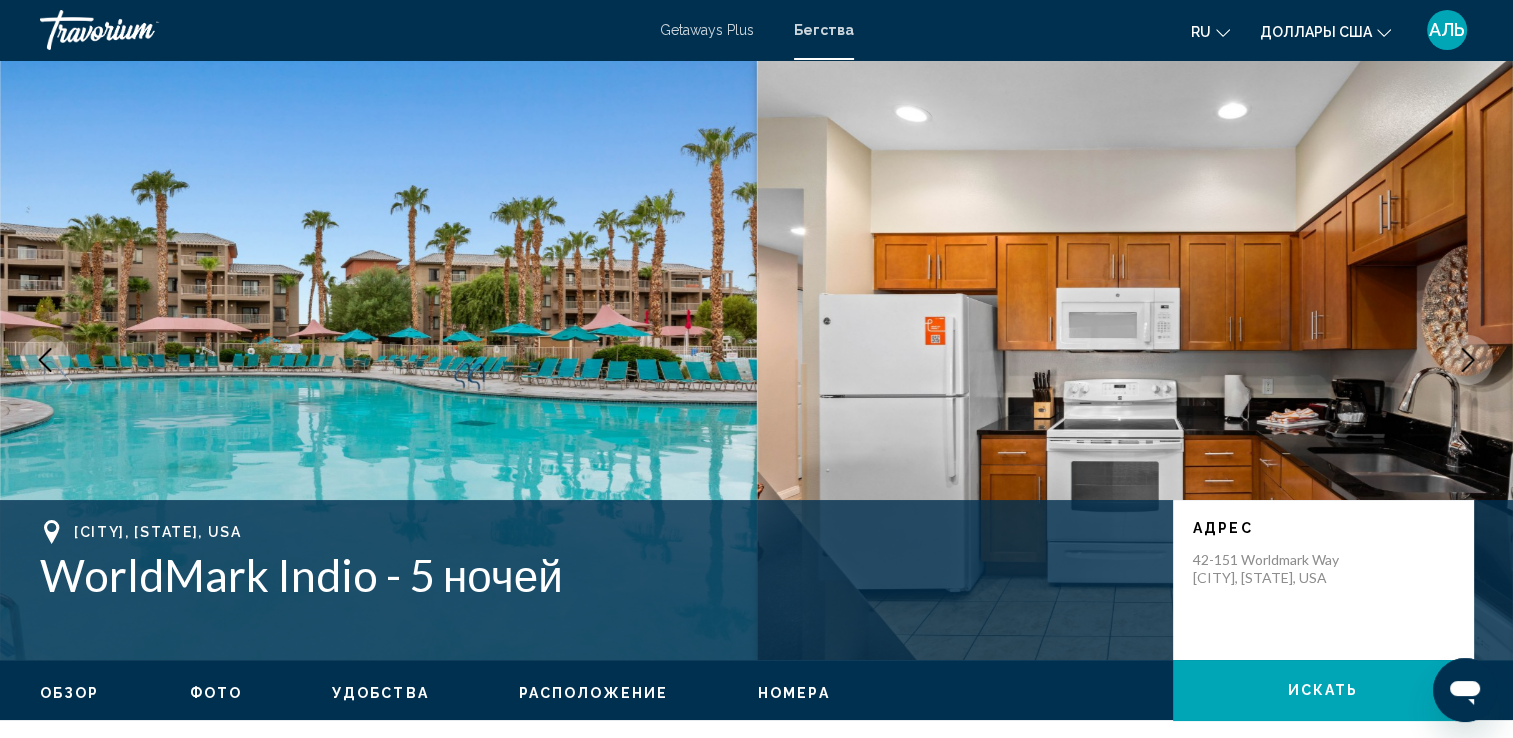 click at bounding box center [1135, 360] 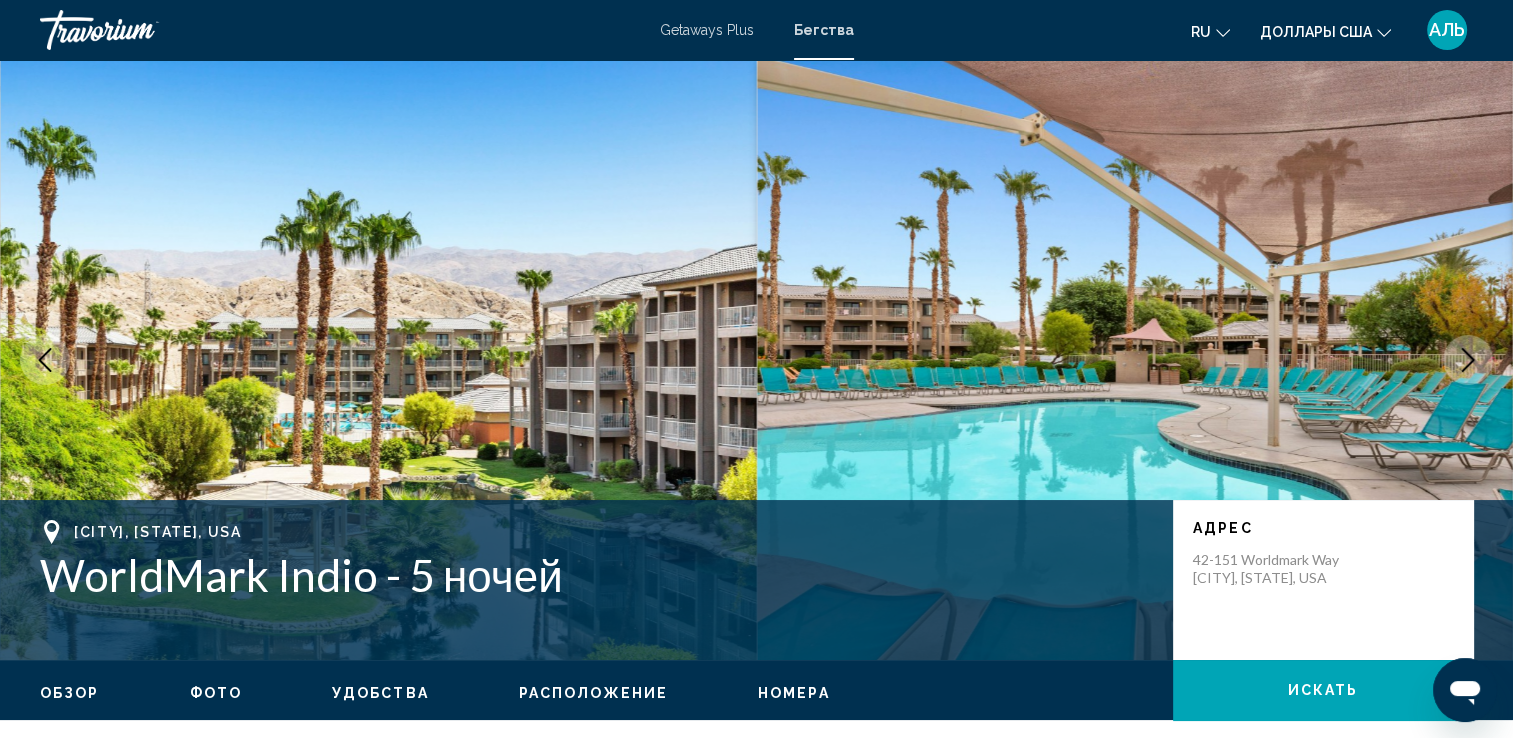 click 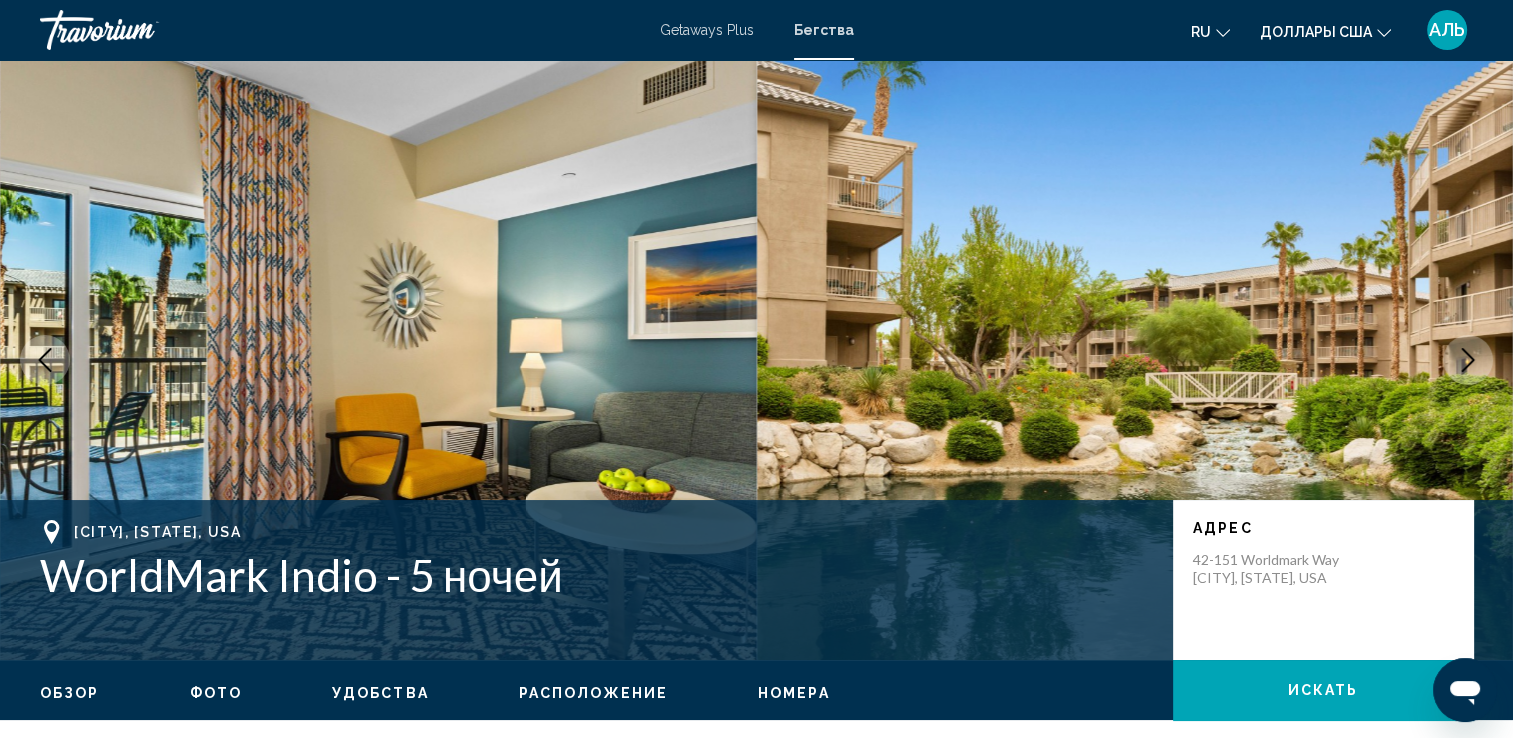 click 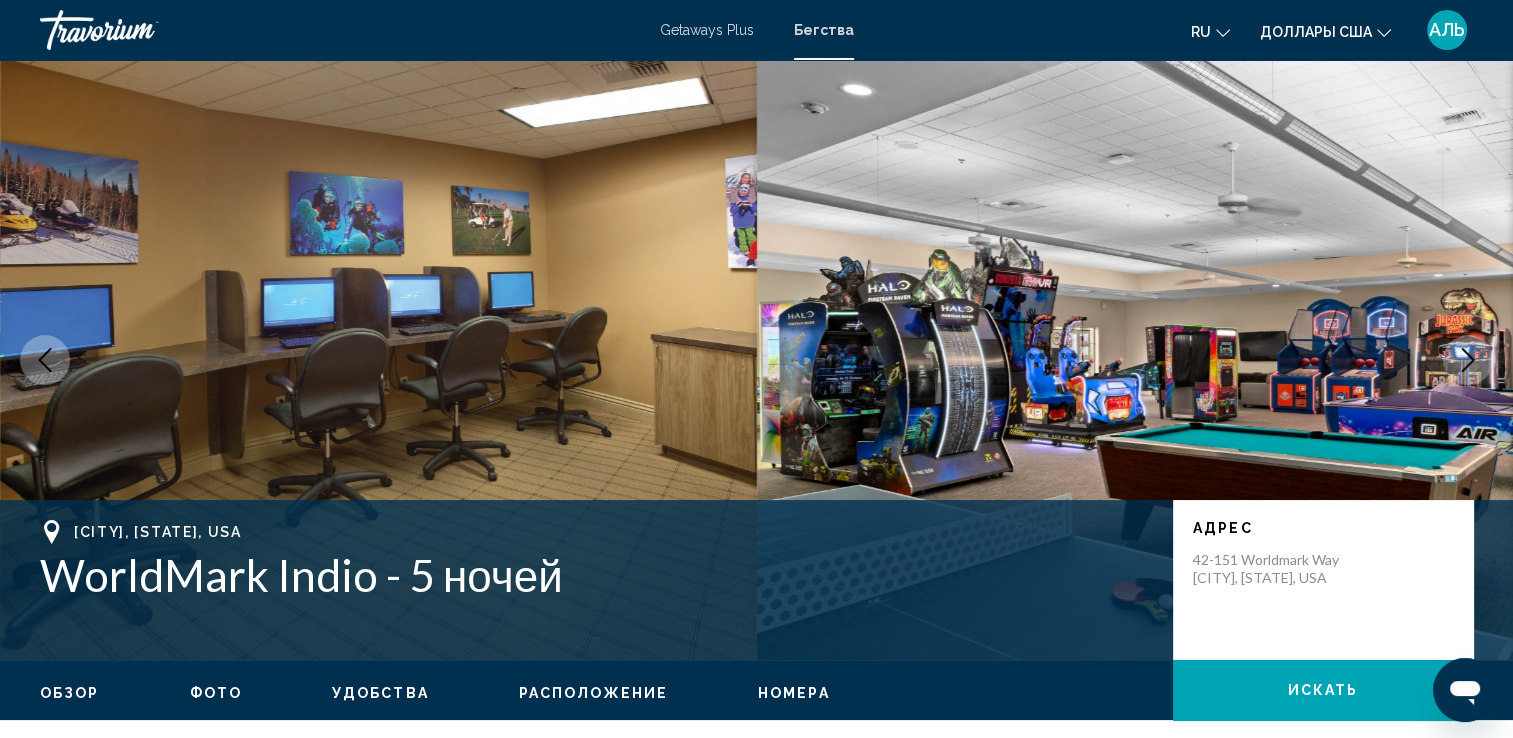 click 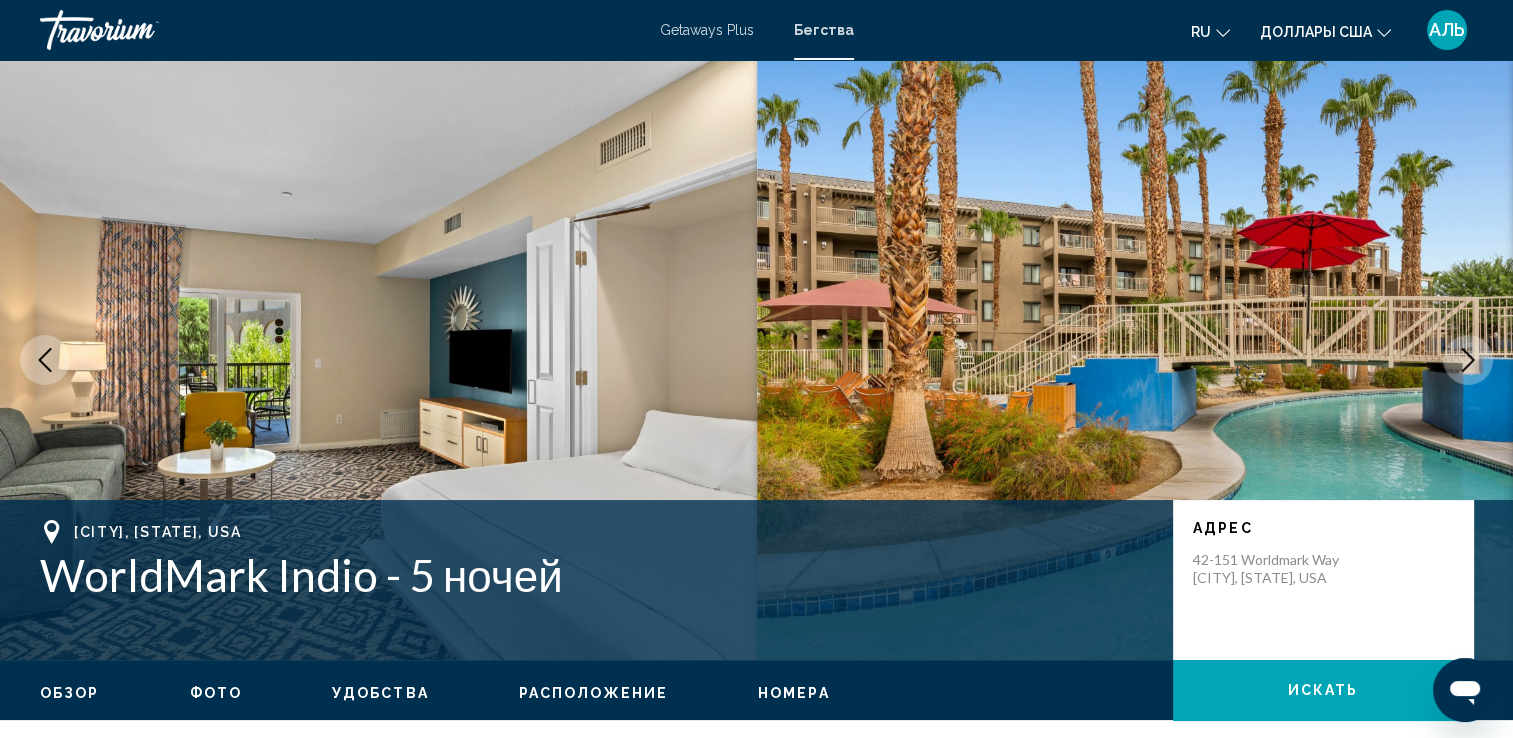 click 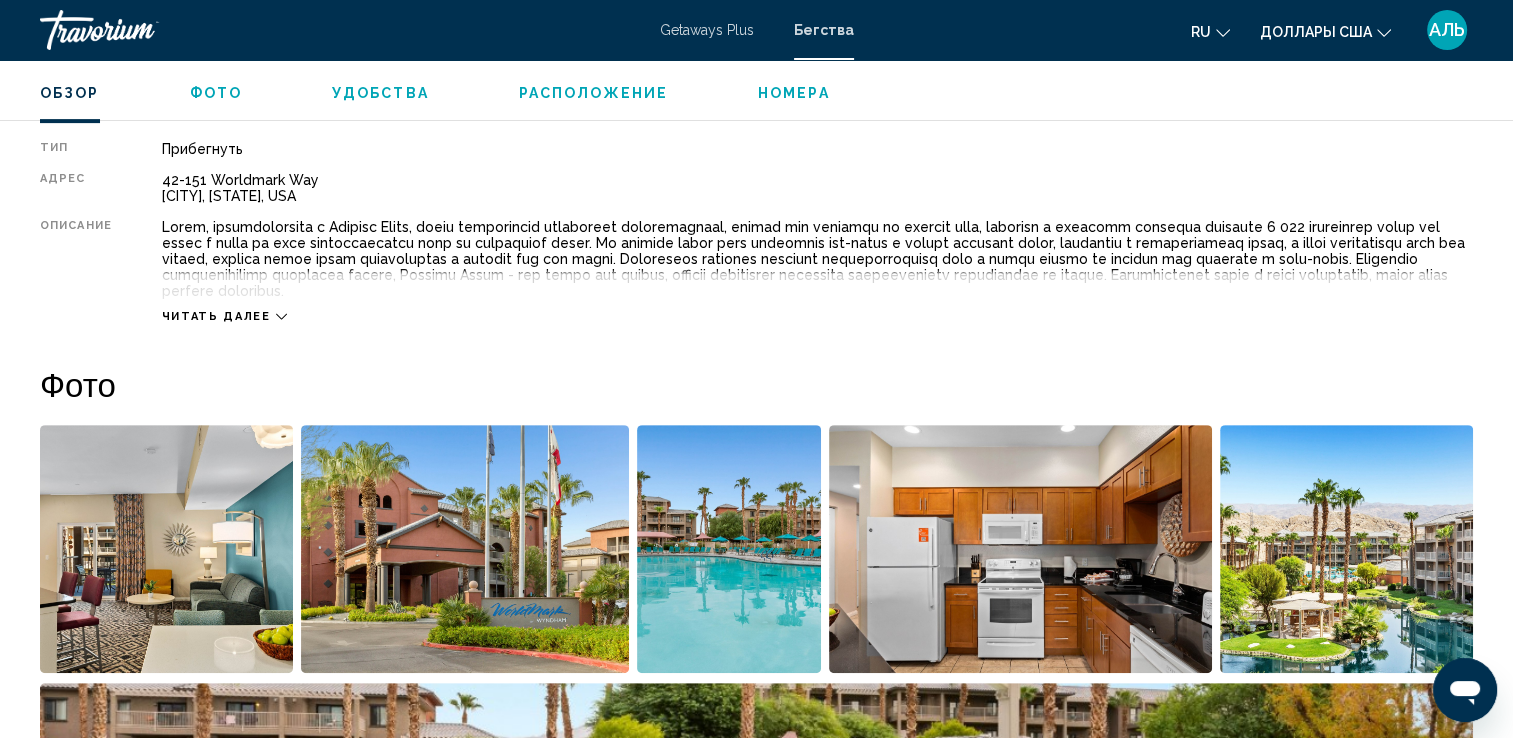 scroll, scrollTop: 600, scrollLeft: 0, axis: vertical 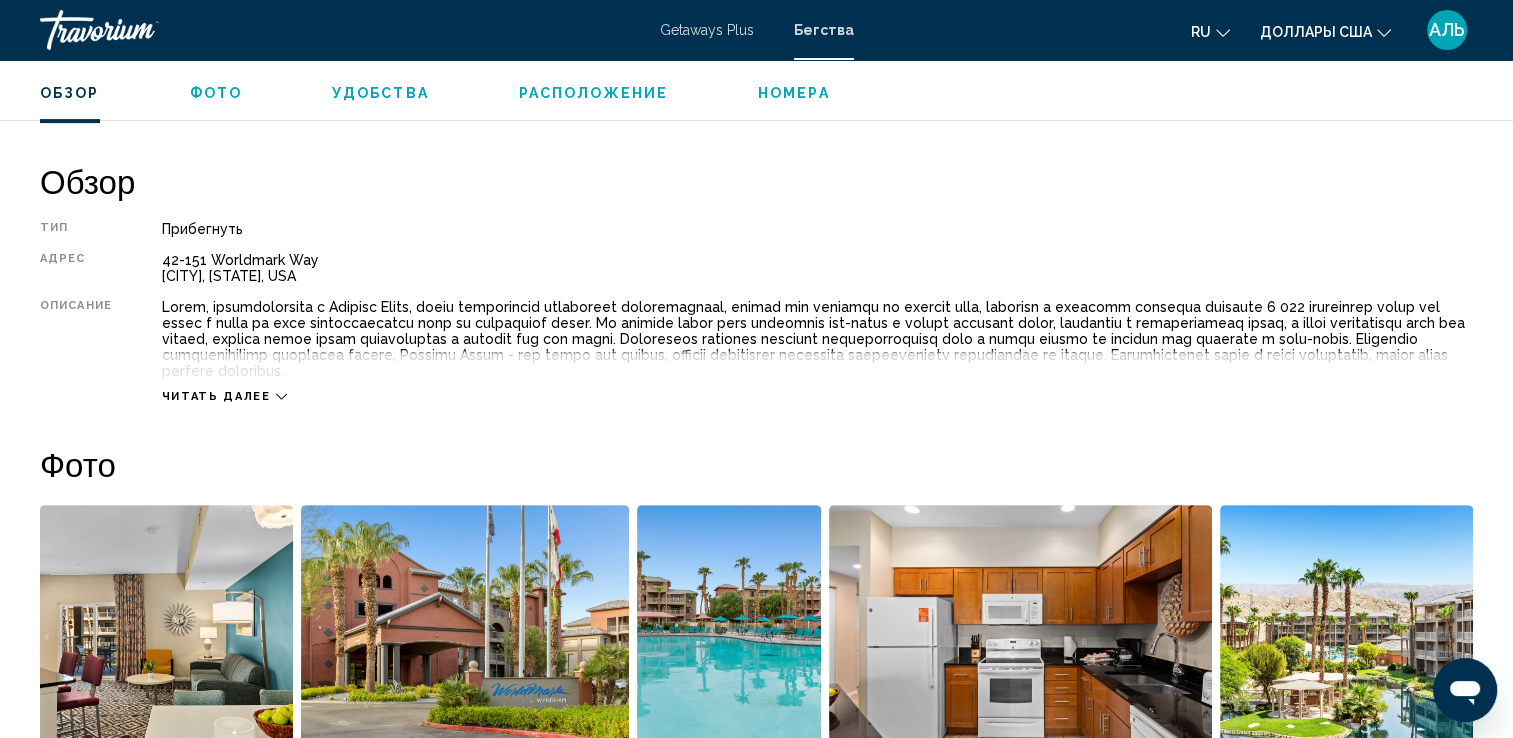 click on "Обзор Тип Прибегнуть Все включено Нет «все включено» Адрес 42-151 Worldmark Way Индио, [STATE], [COUNTRY] Описание Читать далее
Фото Удобства спортзал бассейн Нет доступных удобств. Плата за уборку  Тип устройства   Расписание   Информация  для всех агрегатов за весь период проживания "Плата за уборку для всех бронирований RCI: Может взиматься плата в размере 108,00 долларов США за все номера за весь период пребывания. Принимаются только кредитные карты».  Обязательный сбор будет взиматься при проживании менее 7 ночей. Курортные сборы  Информация  Limited parking onsite" at bounding box center [756, 2808] 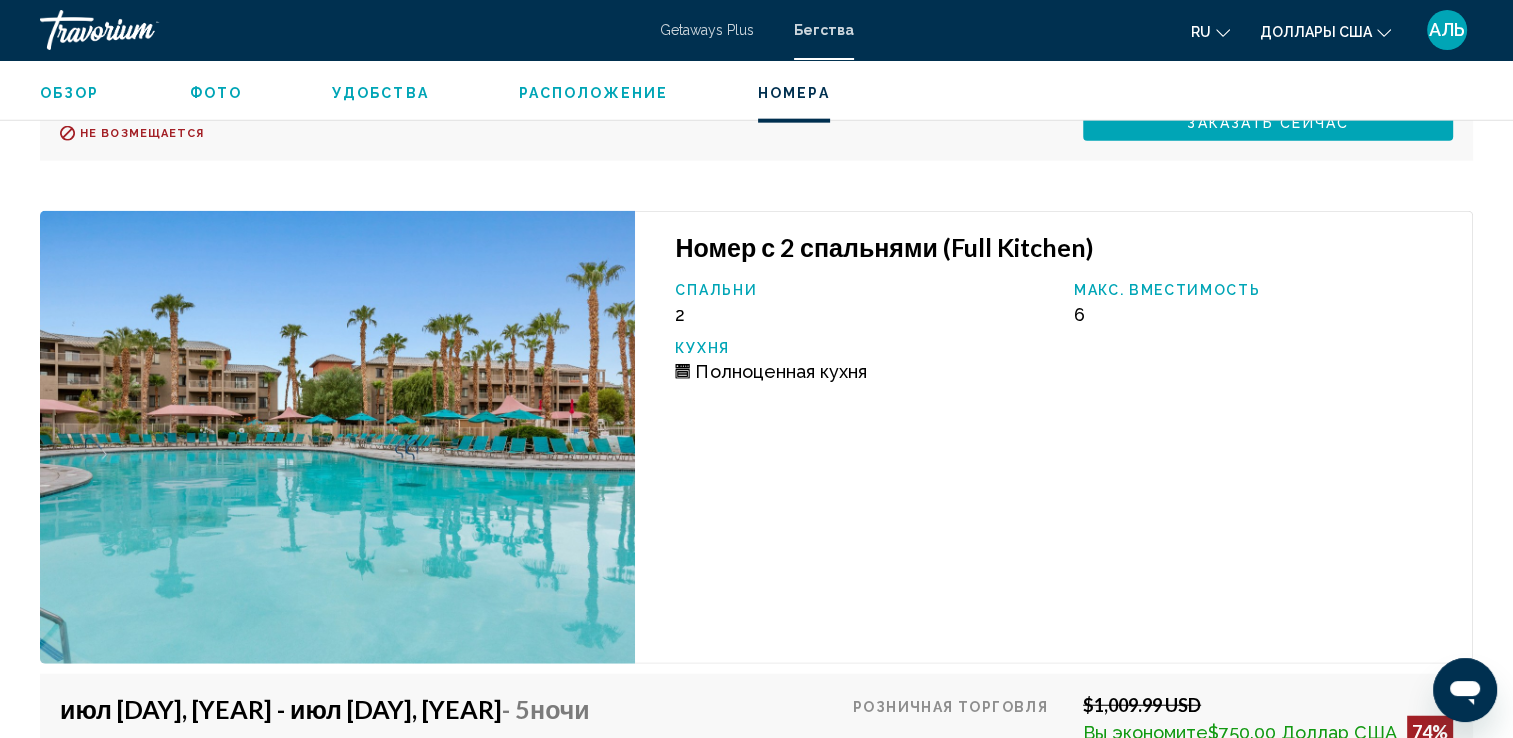 scroll, scrollTop: 4900, scrollLeft: 0, axis: vertical 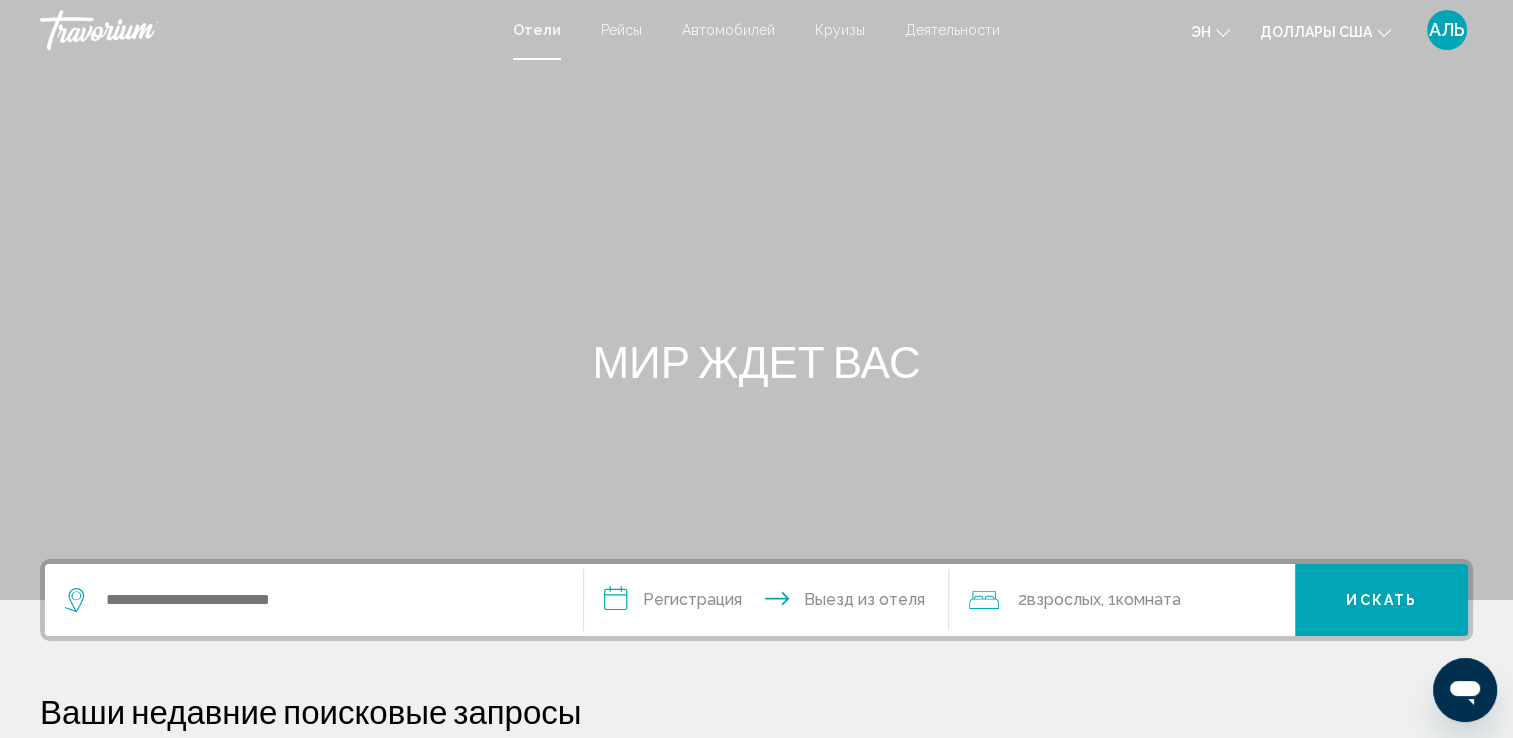 click at bounding box center (314, 600) 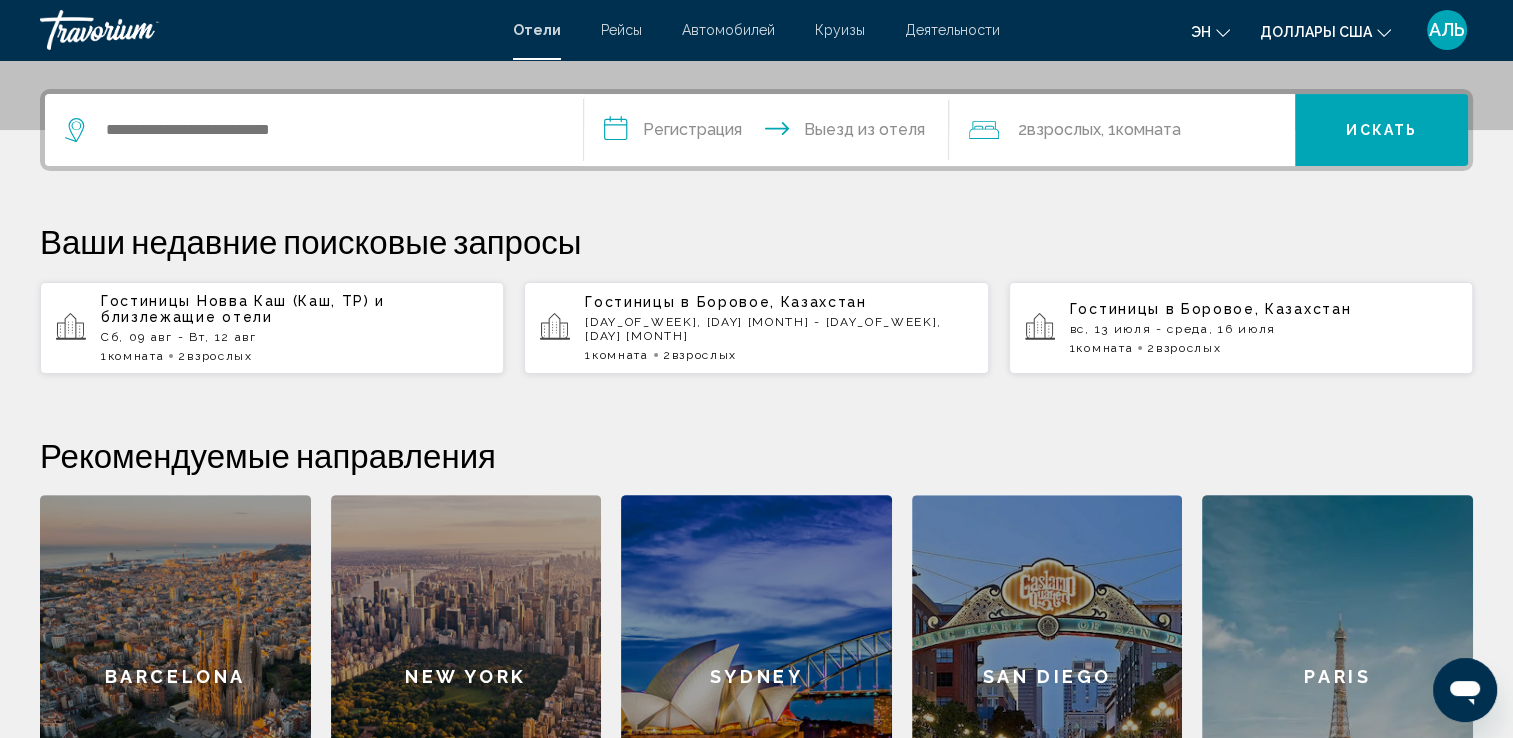 scroll, scrollTop: 493, scrollLeft: 0, axis: vertical 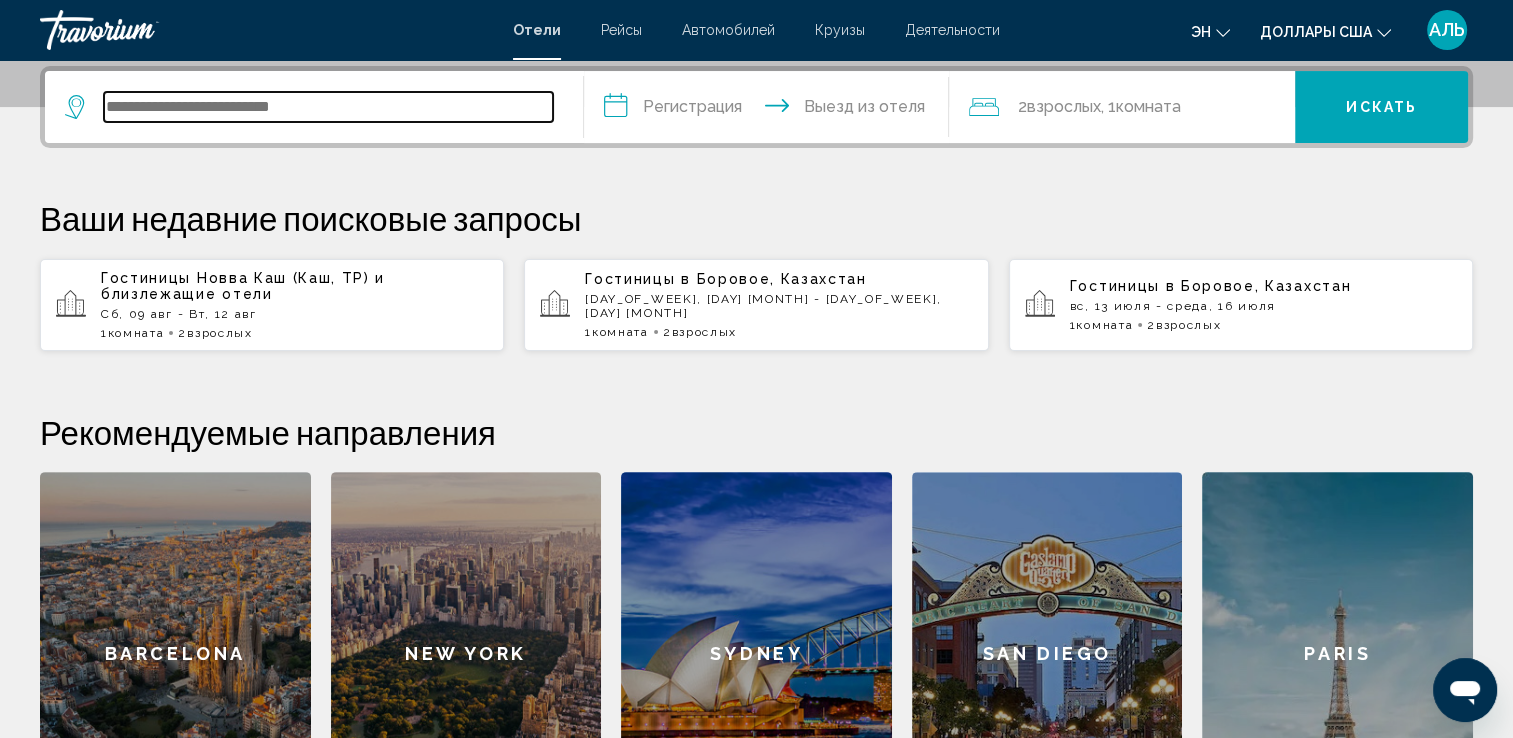 click at bounding box center (328, 107) 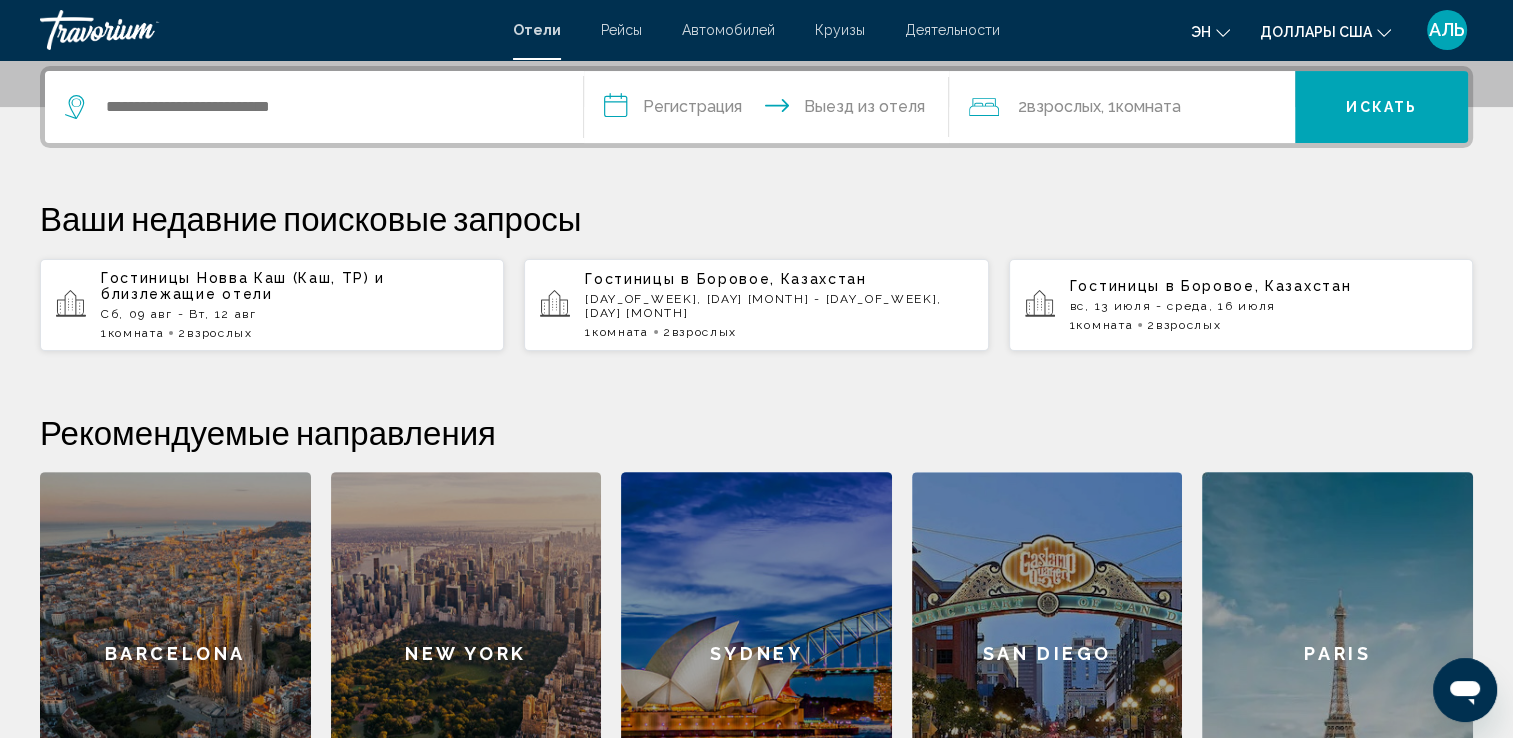 click on "Вт, 29 июл - Сб, 02 авг" at bounding box center (778, 306) 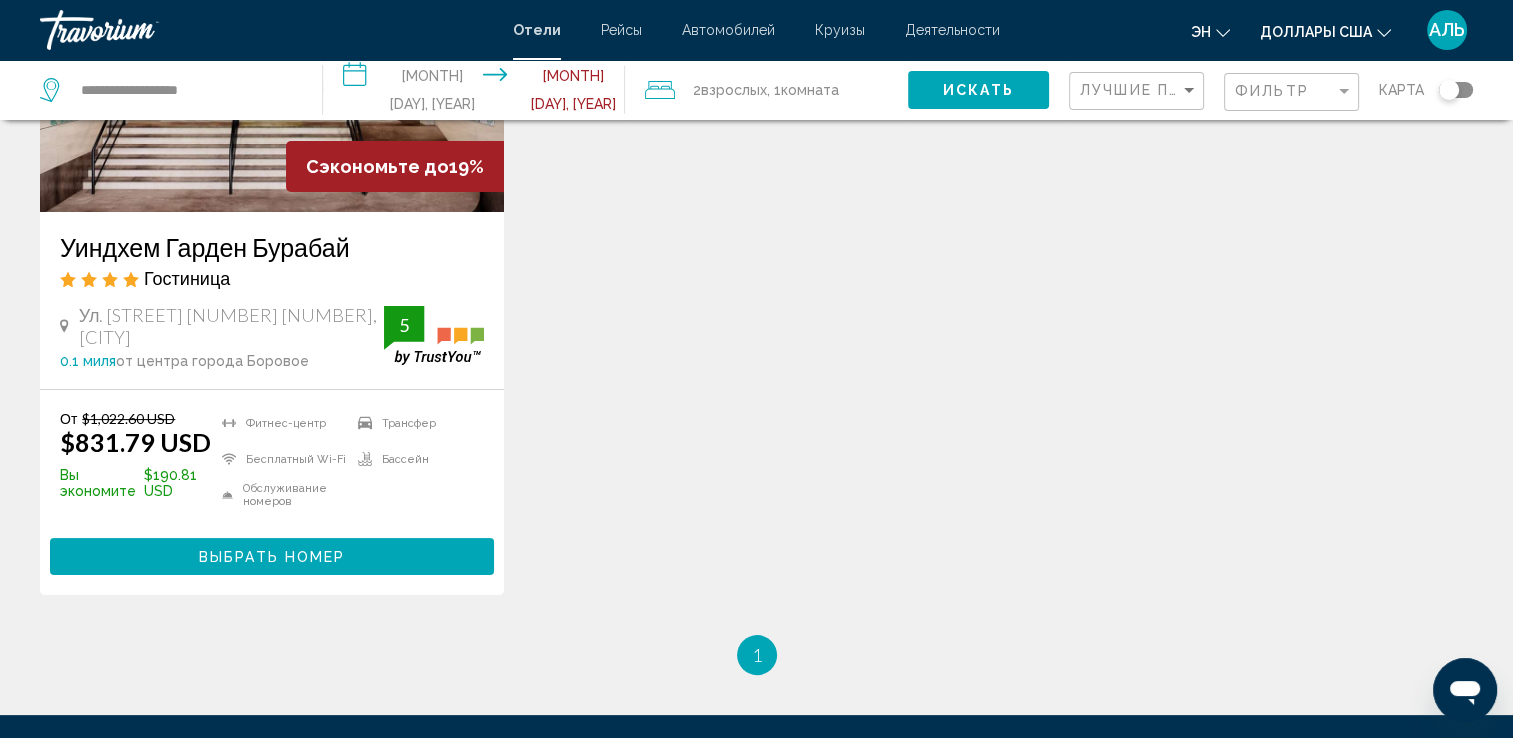 scroll, scrollTop: 300, scrollLeft: 0, axis: vertical 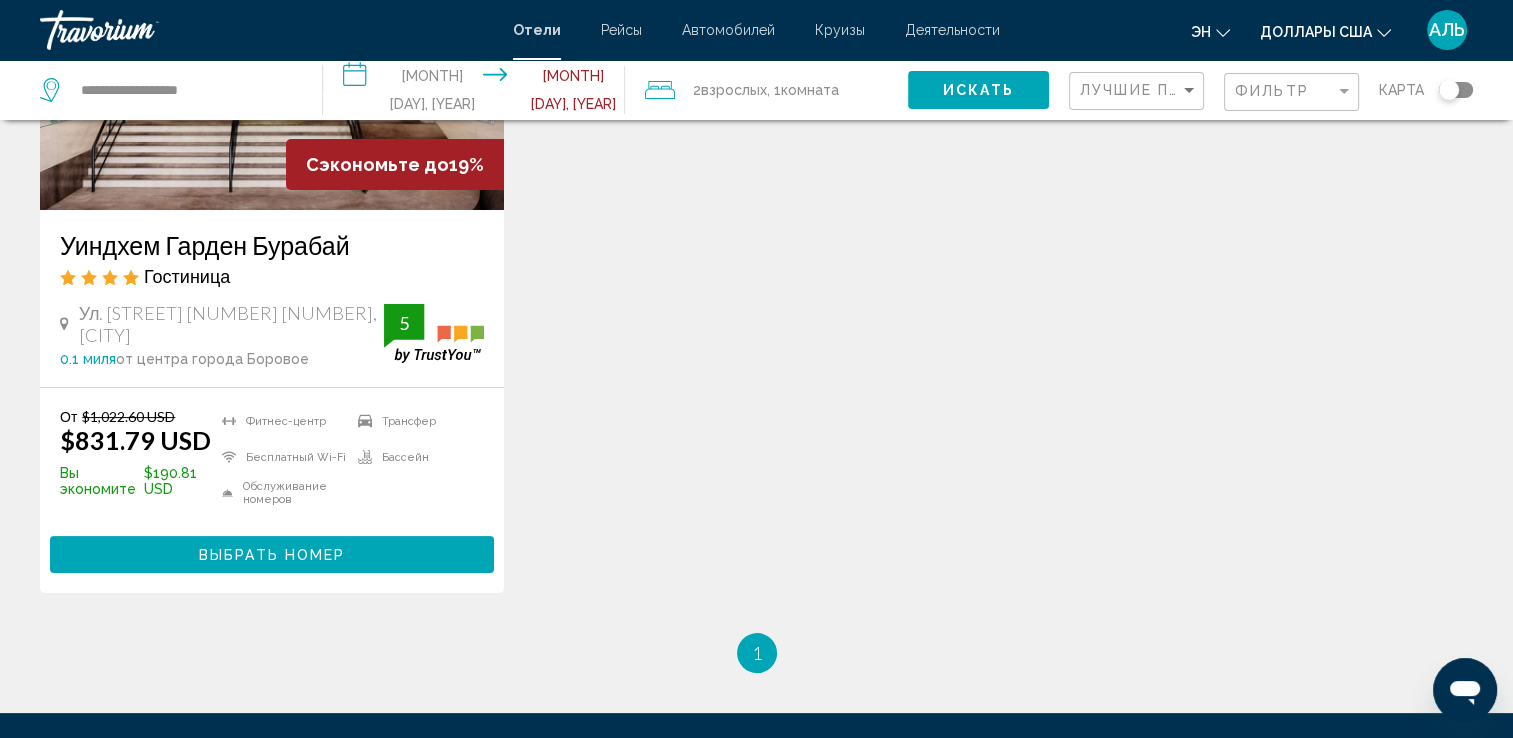 click on "Выбрать номер" at bounding box center [272, 554] 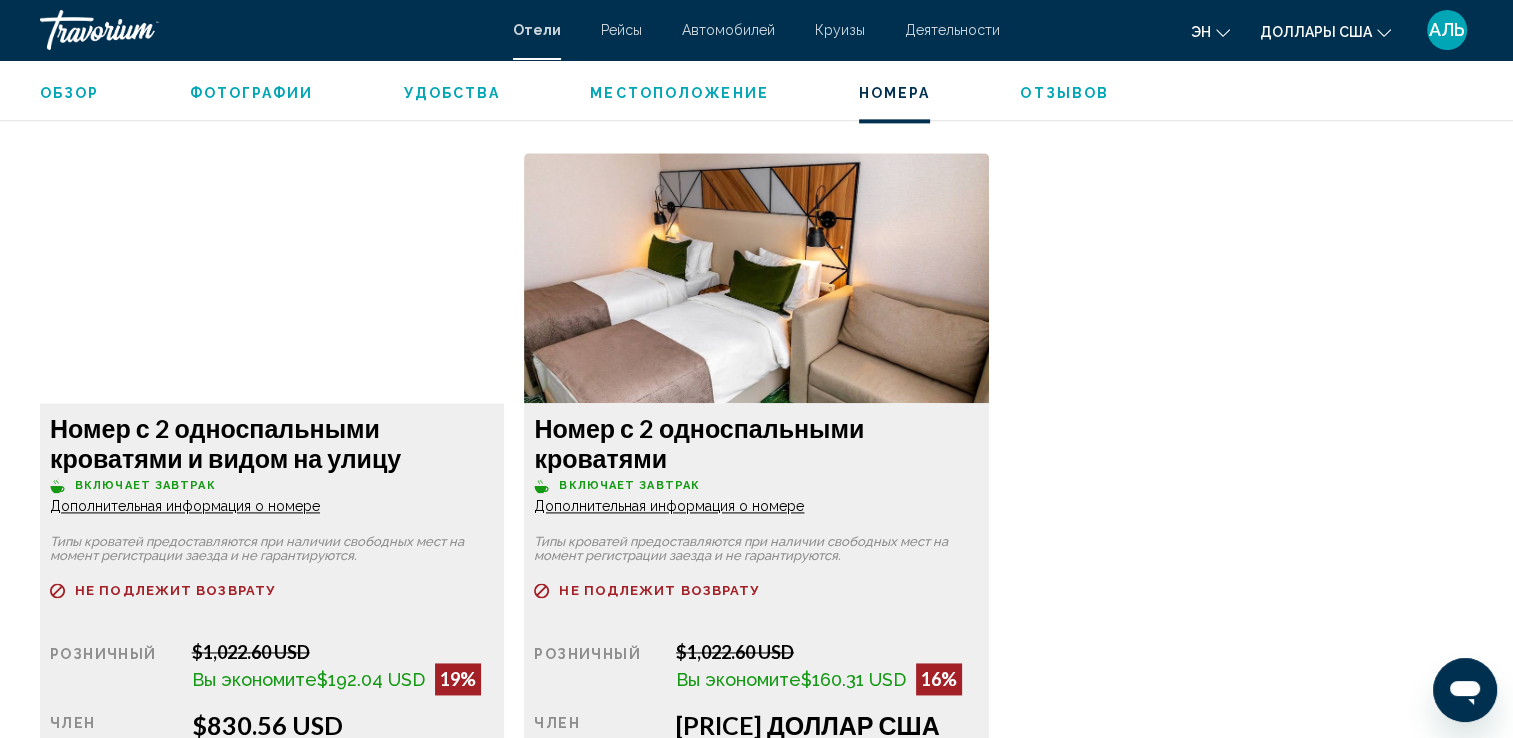 scroll, scrollTop: 2800, scrollLeft: 0, axis: vertical 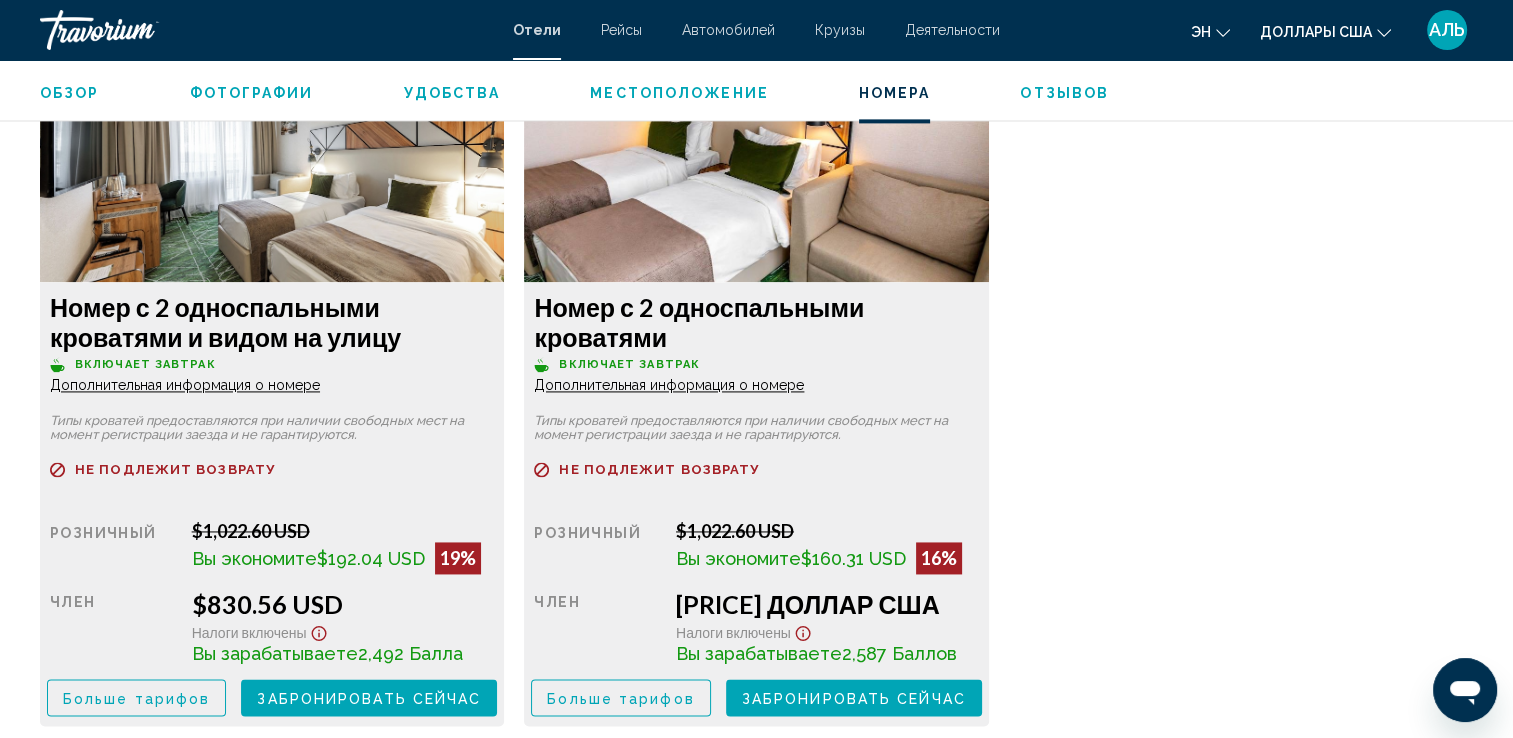 click on "Розничный  $1,022.60 USD  Вы экономите  $192.04 USD  19%  when you redeem    Член  $830.56 USD  Налоги включены
Вы зарабатываете  2,492 Балла  Больше тарифов Забронировать сейчас No longer available" at bounding box center (272, 618) 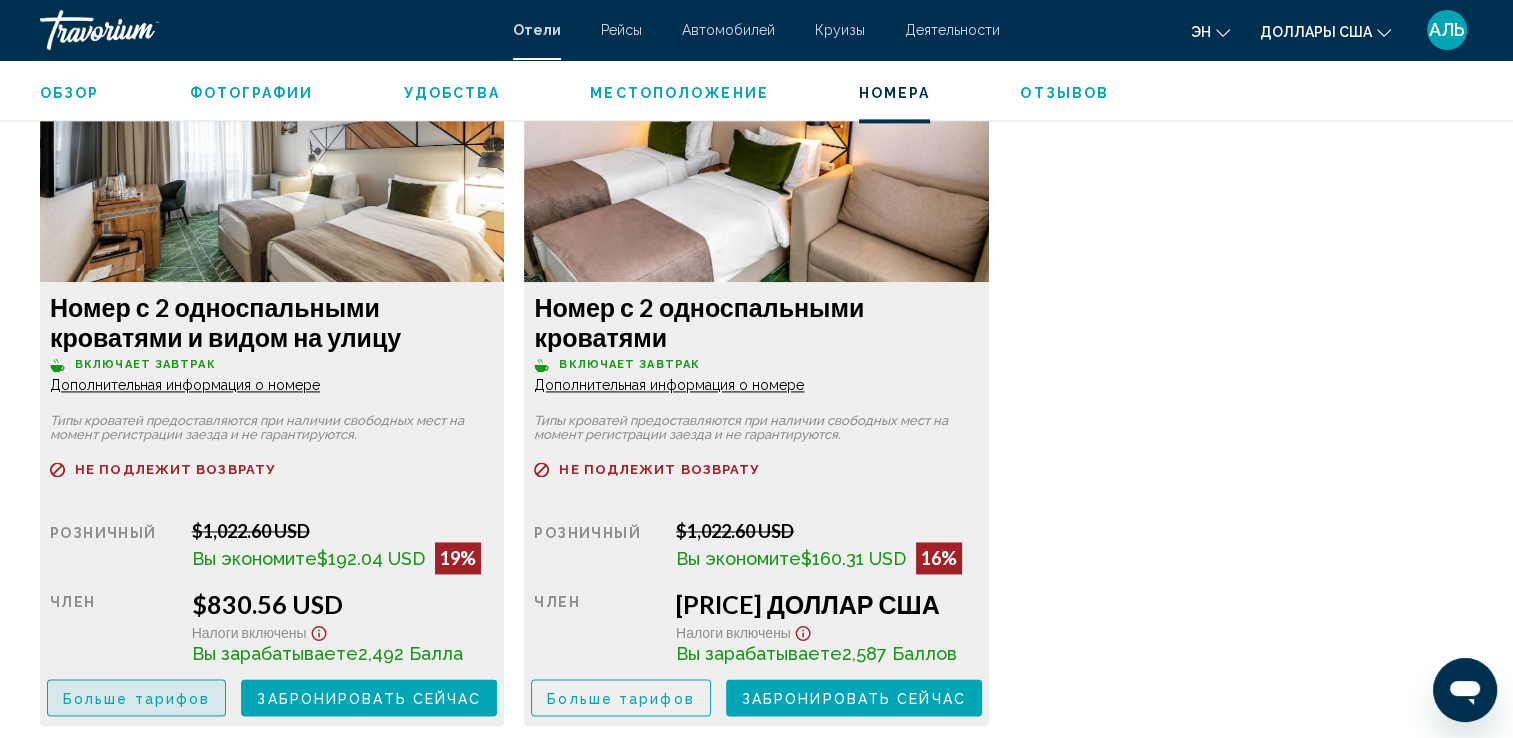 click on "Больше тарифов" at bounding box center [136, 698] 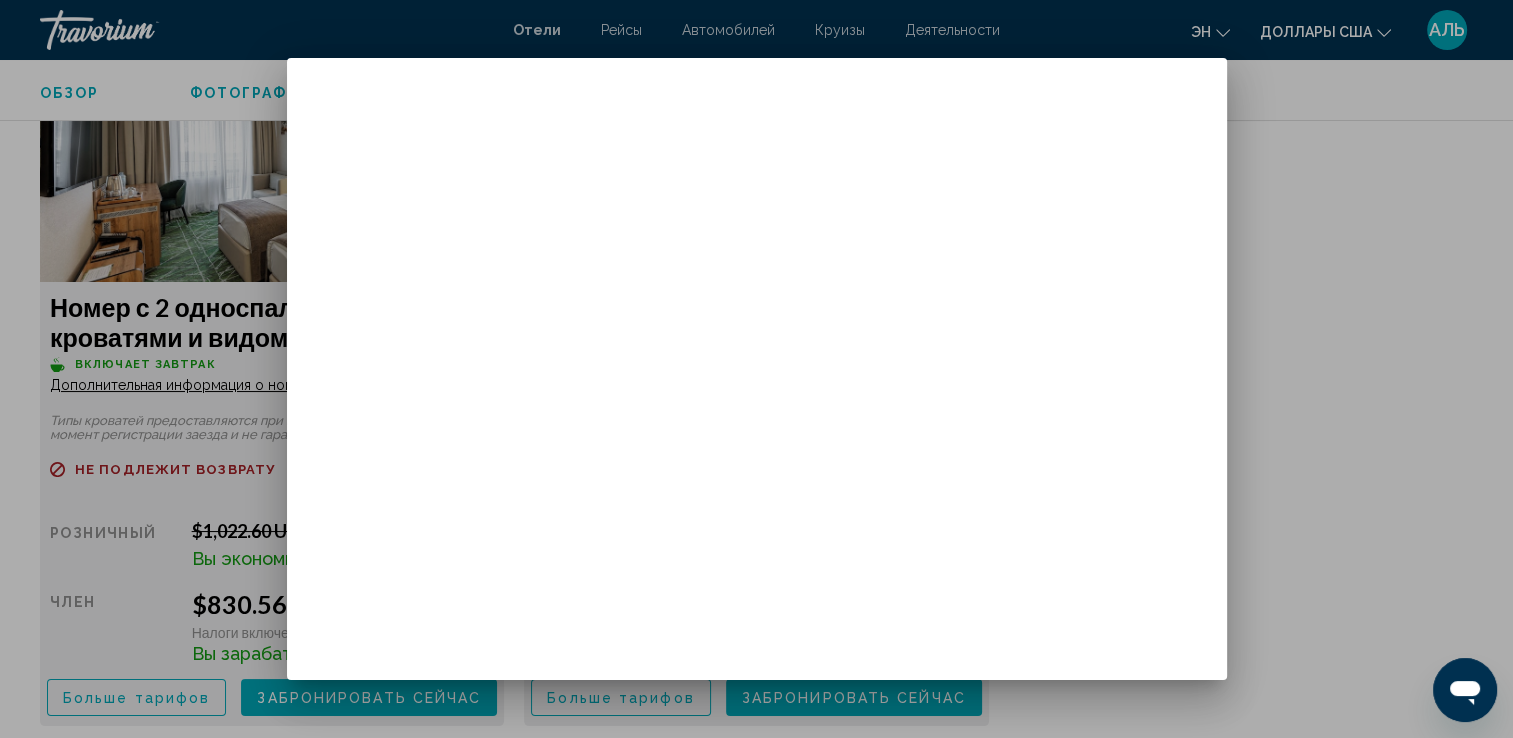 scroll, scrollTop: 0, scrollLeft: 0, axis: both 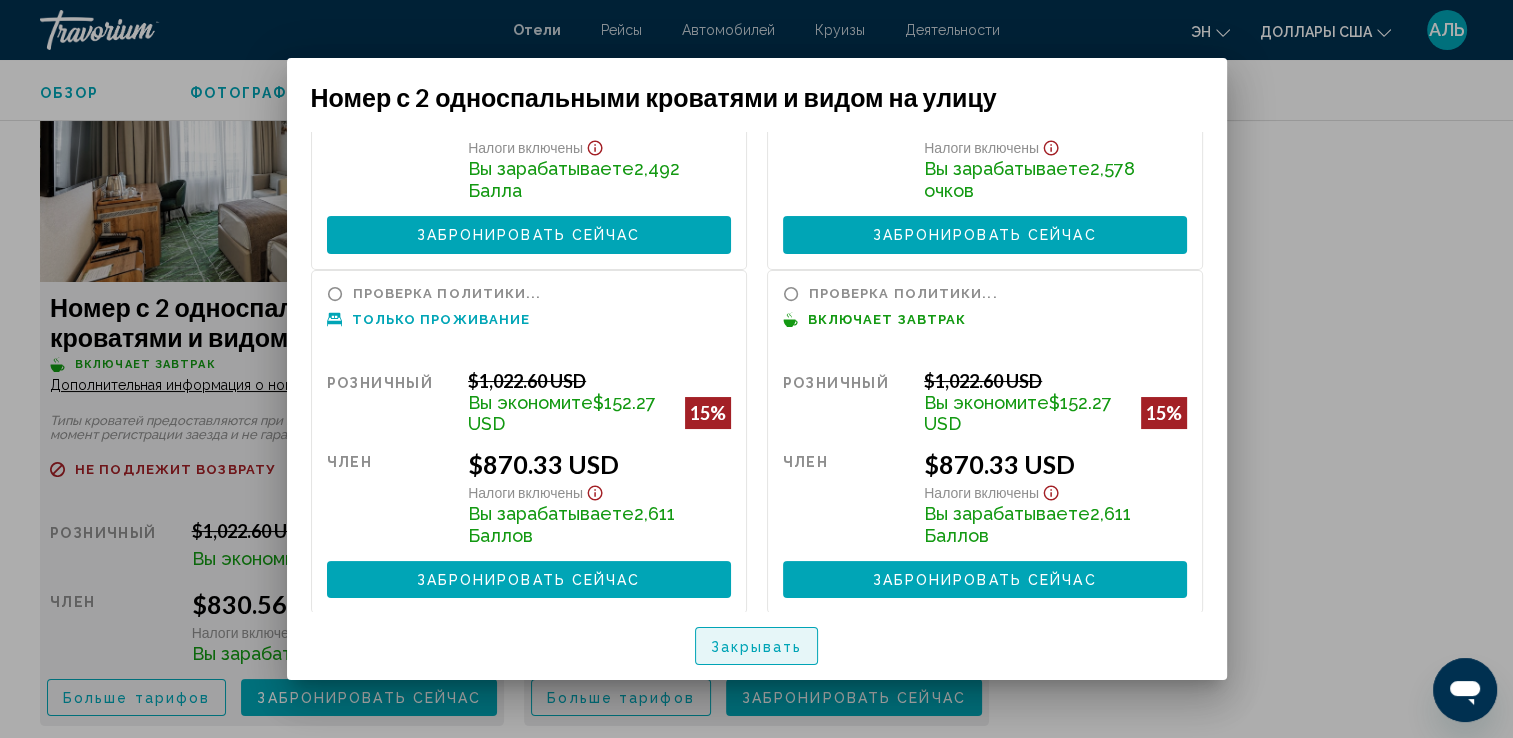 click on "Закрывать" at bounding box center (757, 647) 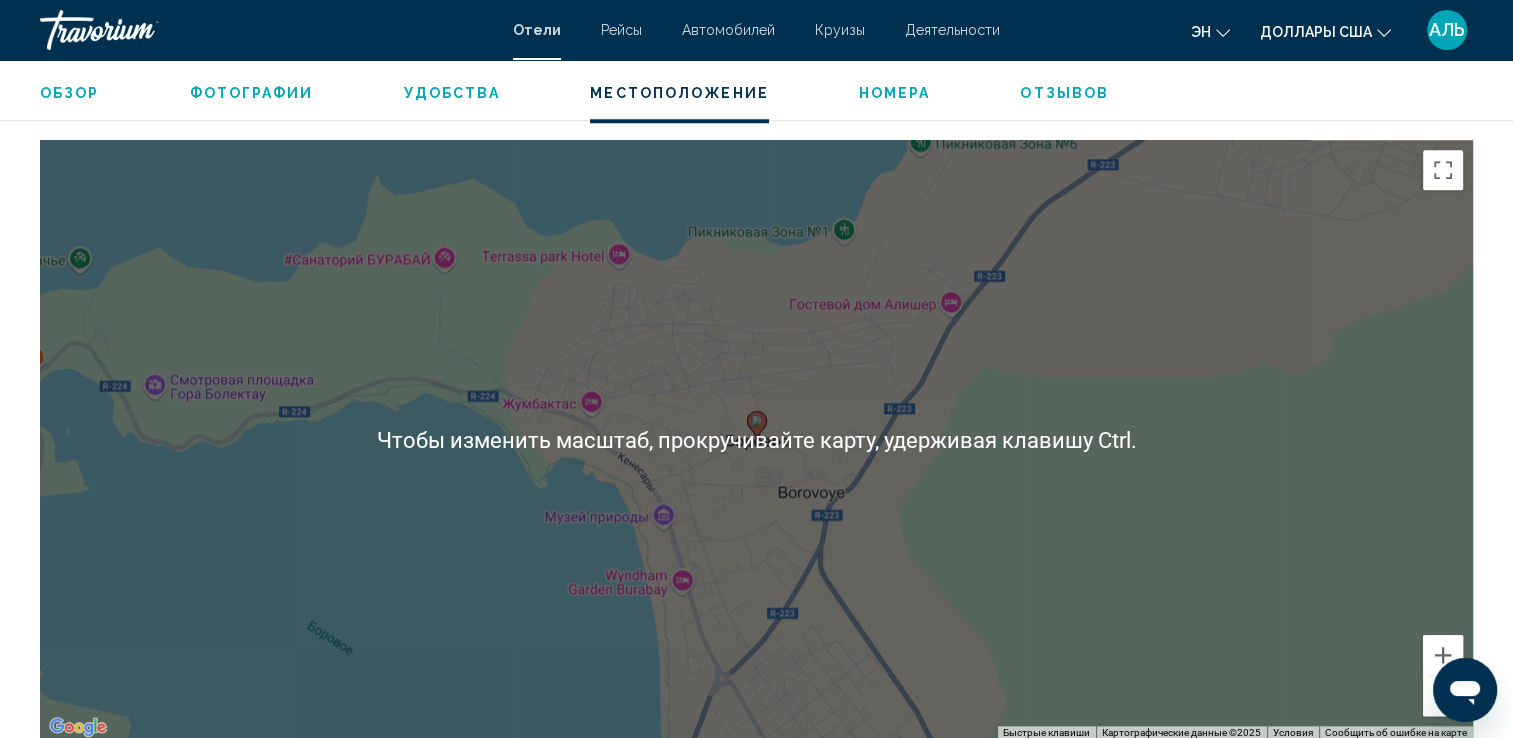 scroll, scrollTop: 1900, scrollLeft: 0, axis: vertical 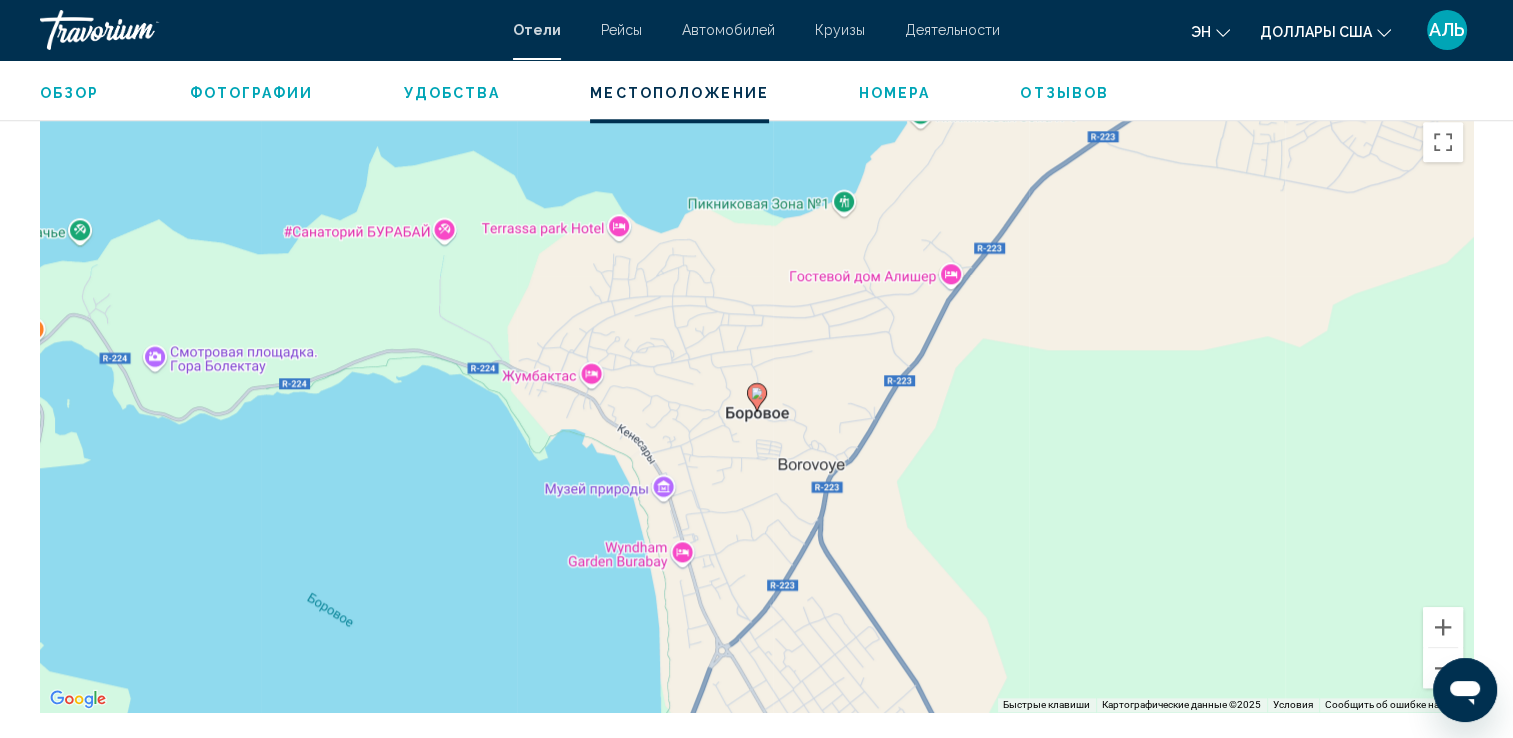 click on "Для навигации используйте клавиши со стрелками. Чтобы активировать перетаскивание с помощью клавиатуры, нажмите Alt + Ввод. После этого перемещайте маркер, используя клавиши со стрелками. Чтобы завершить перетаскивание, нажмите клавишу Ввод. Чтобы отменить действие, нажмите клавишу Esc." at bounding box center (756, 412) 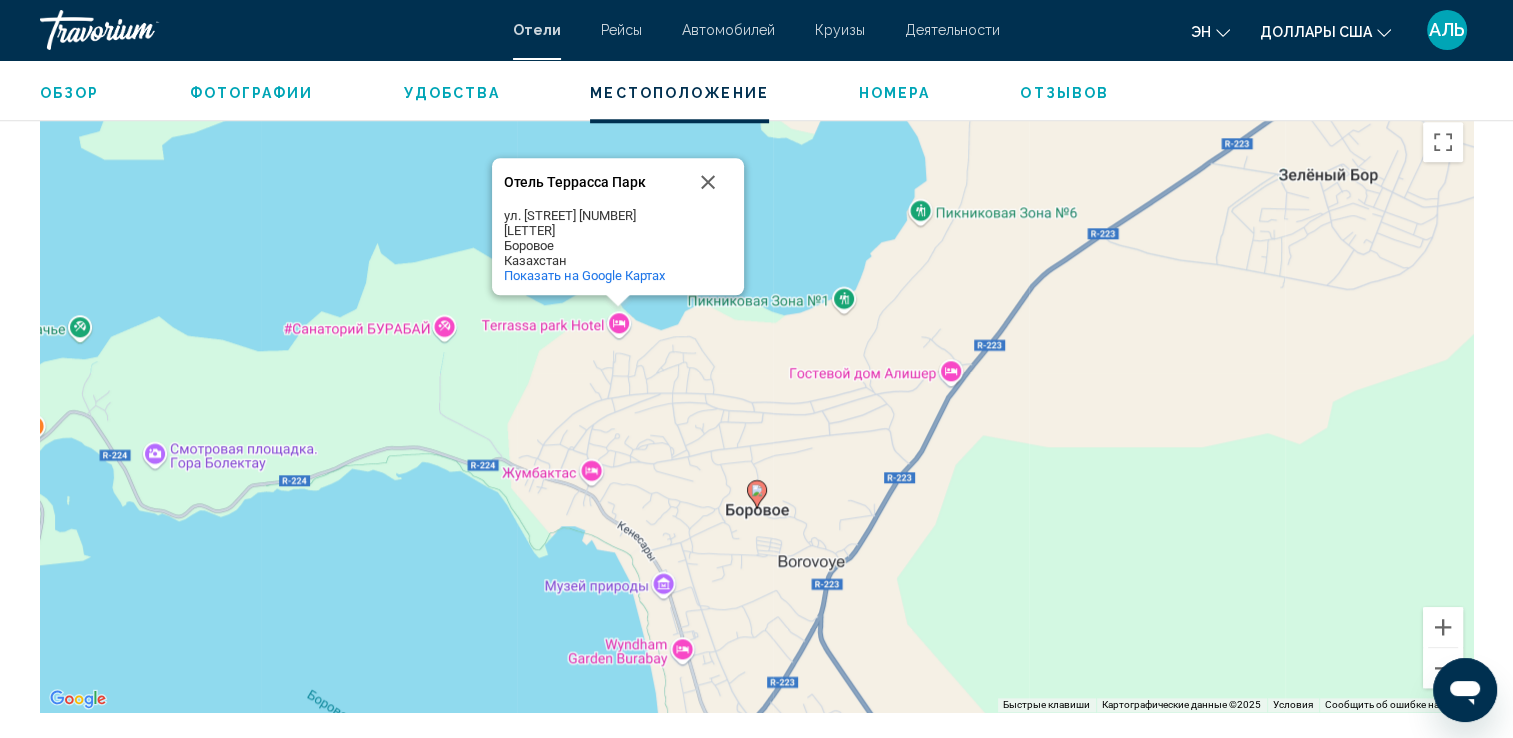 drag, startPoint x: 709, startPoint y: 193, endPoint x: 696, endPoint y: 198, distance: 13.928389 